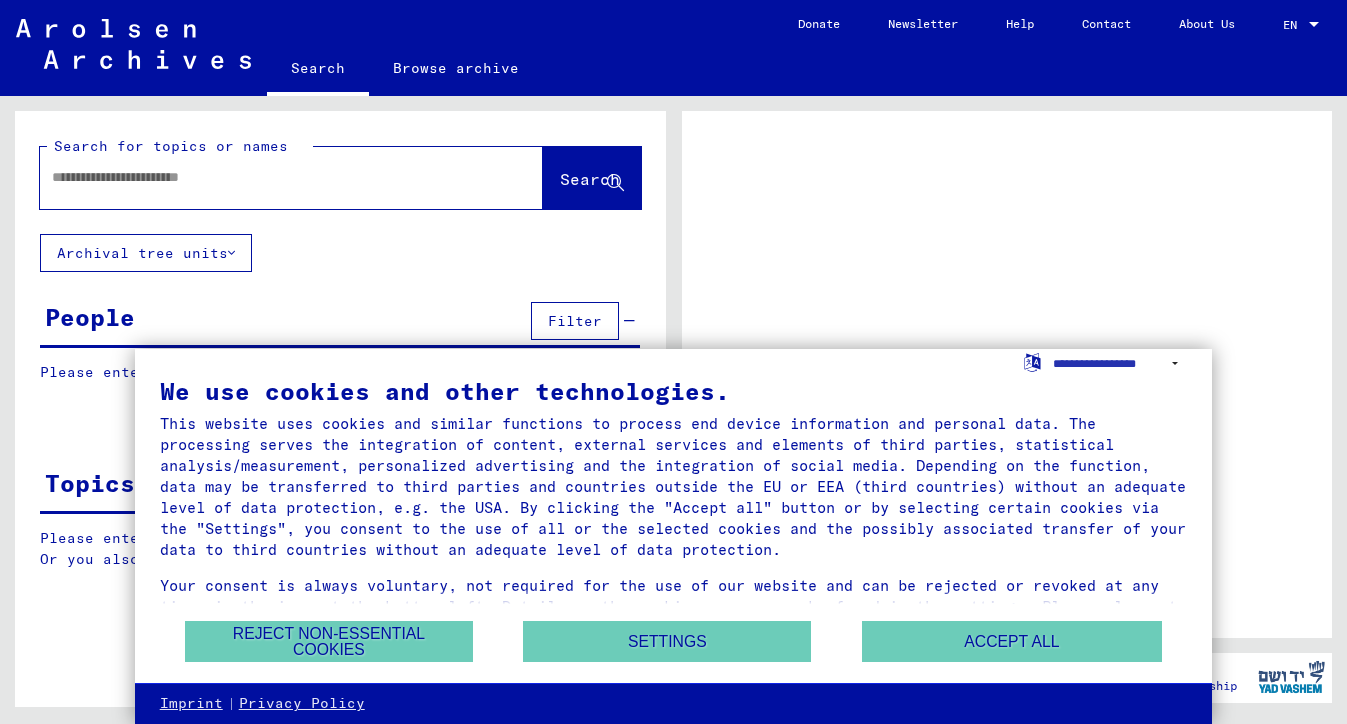 scroll, scrollTop: 0, scrollLeft: 0, axis: both 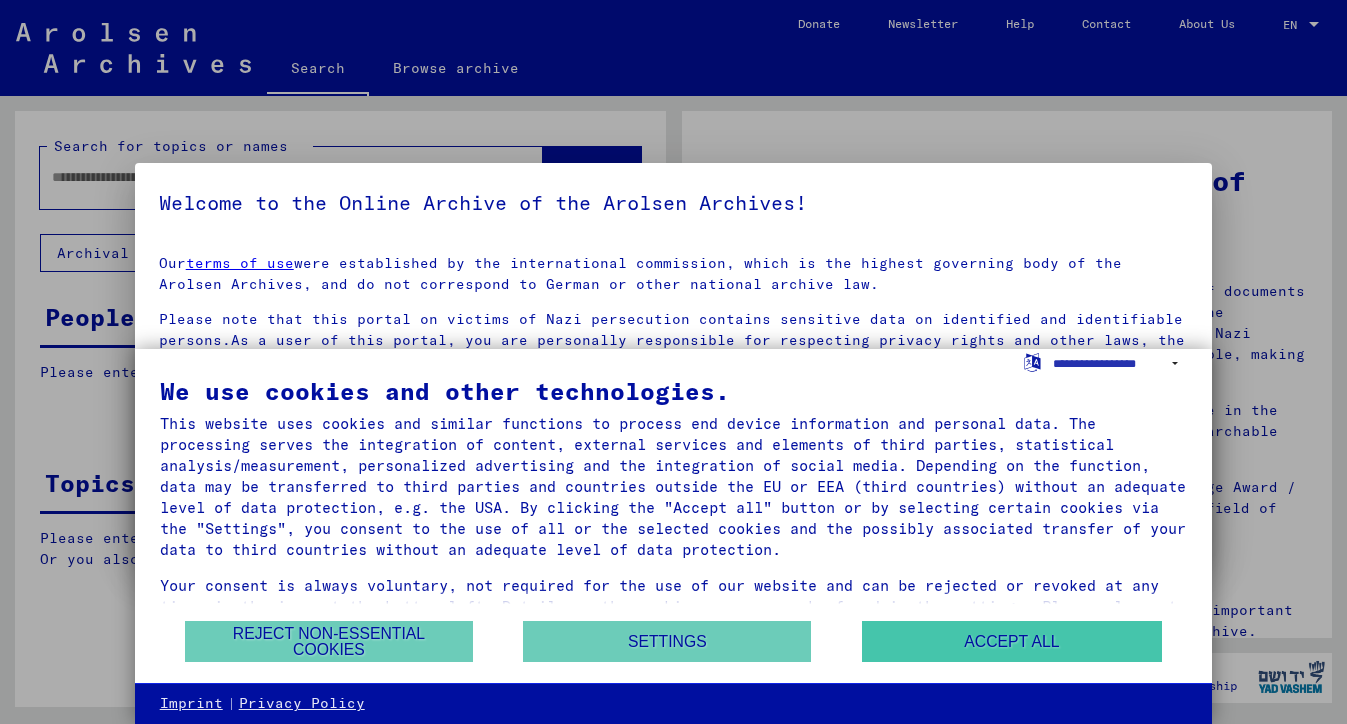 click on "Accept all" at bounding box center (1012, 641) 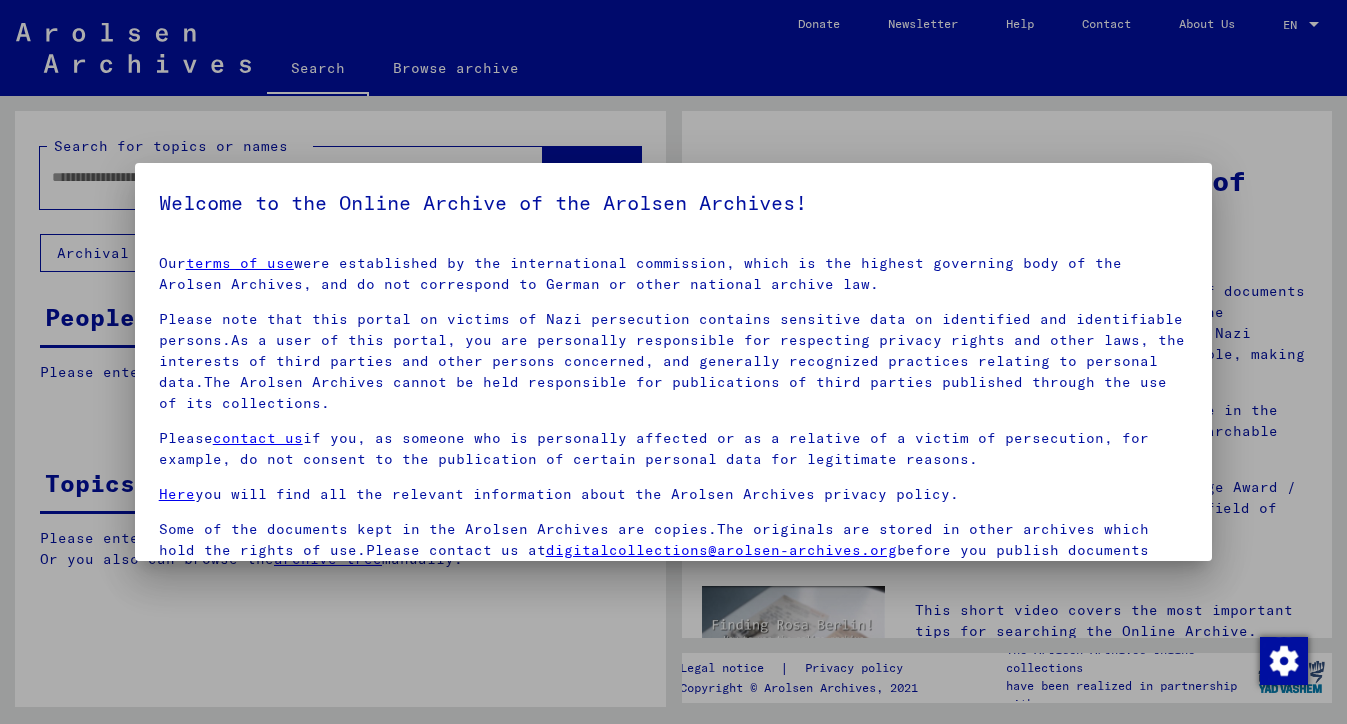 click on "Welcome to the Online Archive of the Arolsen Archives! Our  terms of use  were established by the international commission, which is the highest governing body of the Arolsen Archives, and do not correspond to German or other national archive law. Please note that this portal on victims of Nazi persecution contains sensitive data on identified and identifiable persons.As a user of this portal, you are personally responsible for respecting privacy rights and other laws, the interests of third parties and other persons concerned, and generally recognized practices relating to personal data.The Arolsen Archives cannot be held responsible for publications of third parties published through the use of its collections. Please  contact us  if you, as someone who is personally affected or as a relative of a victim of persecution, for example, do not consent to the publication of certain personal data for legitimate reasons. Here  you will find all the relevant information about the Arolsen Archives privacy policy." at bounding box center [674, 448] 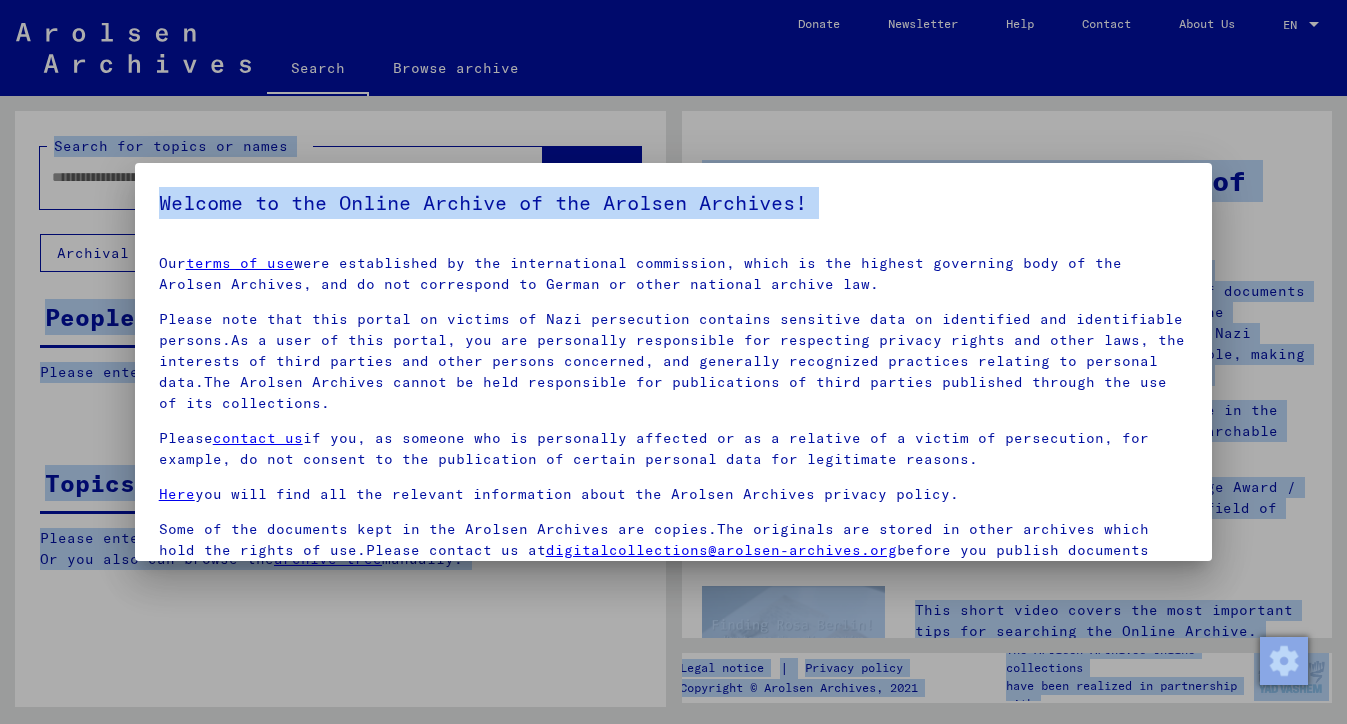 scroll, scrollTop: 173, scrollLeft: 0, axis: vertical 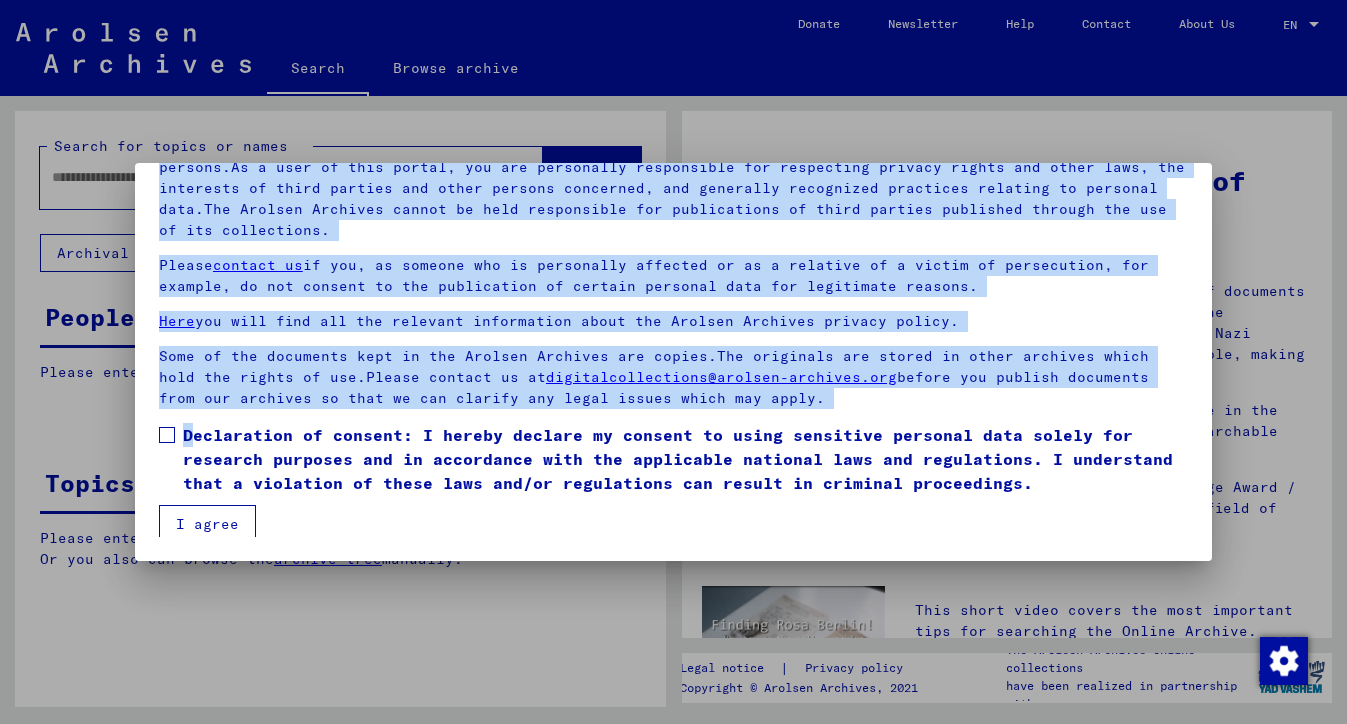 drag, startPoint x: 866, startPoint y: 221, endPoint x: 367, endPoint y: 426, distance: 539.46826 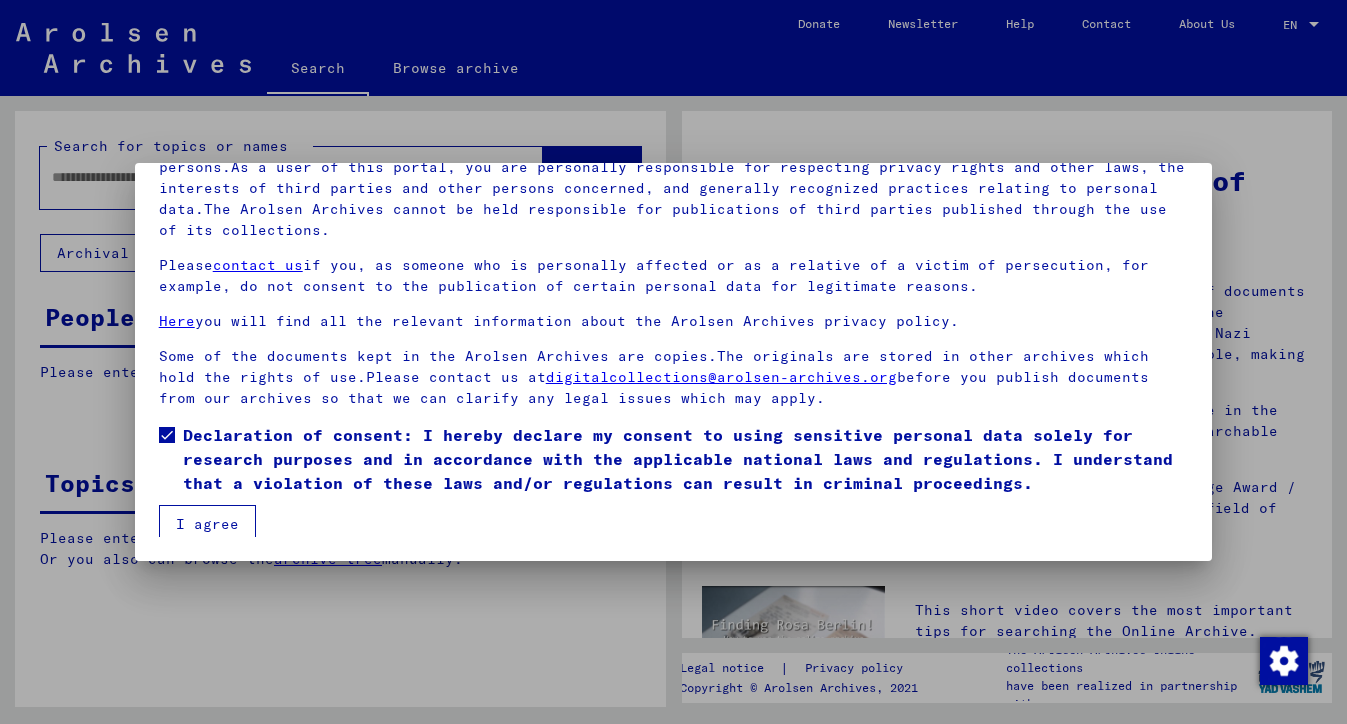 click on "I agree" at bounding box center (207, 524) 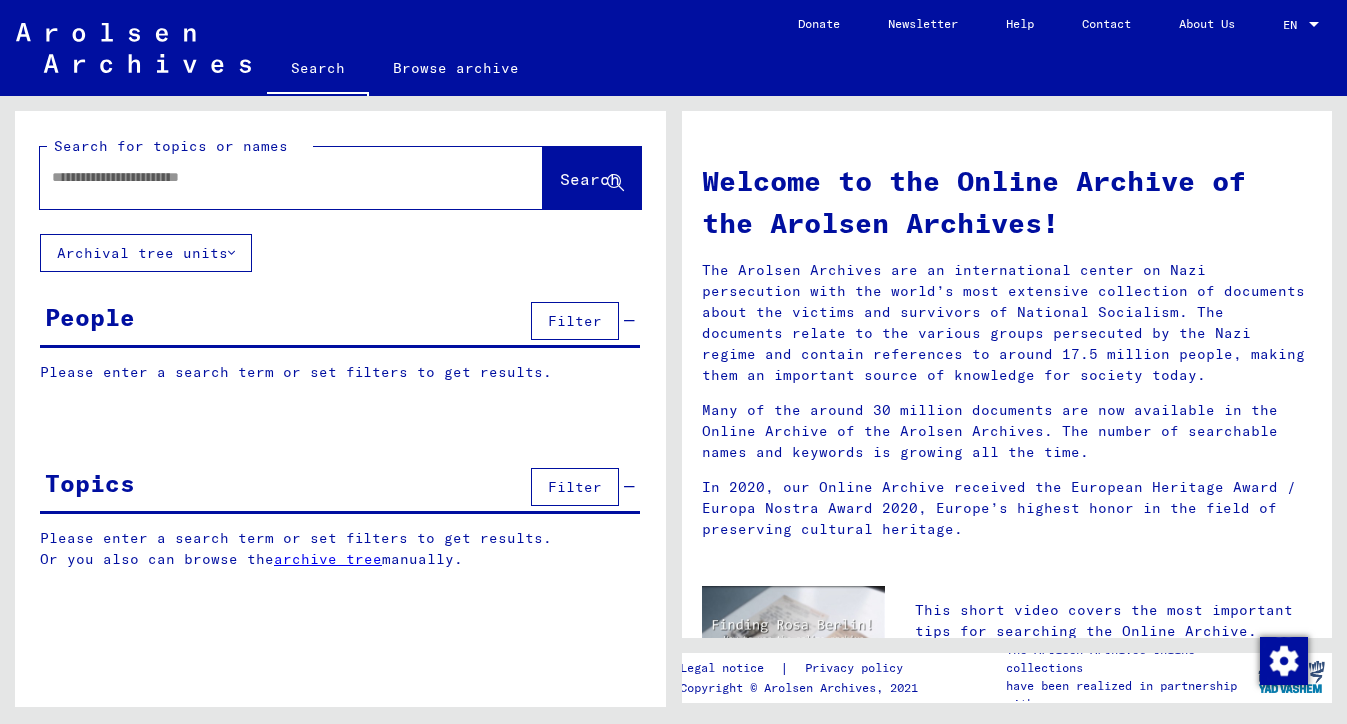 click at bounding box center [267, 177] 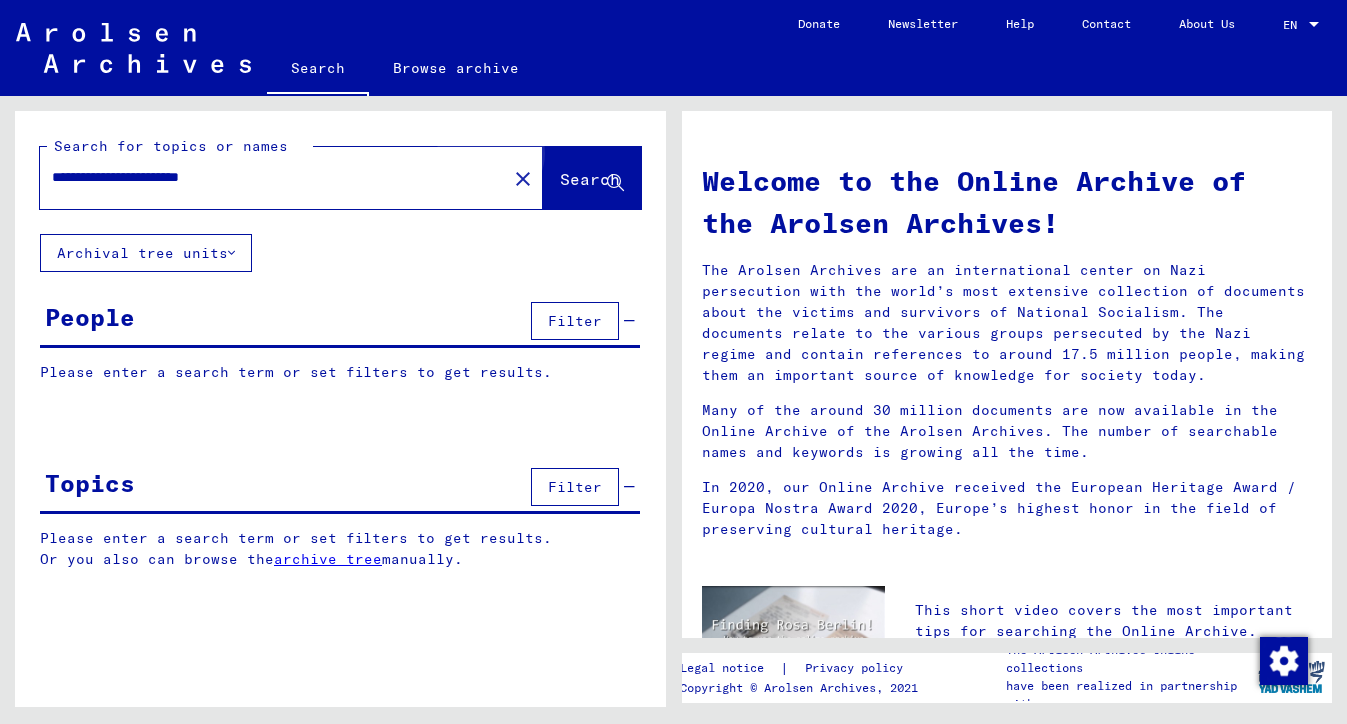 click on "Search" 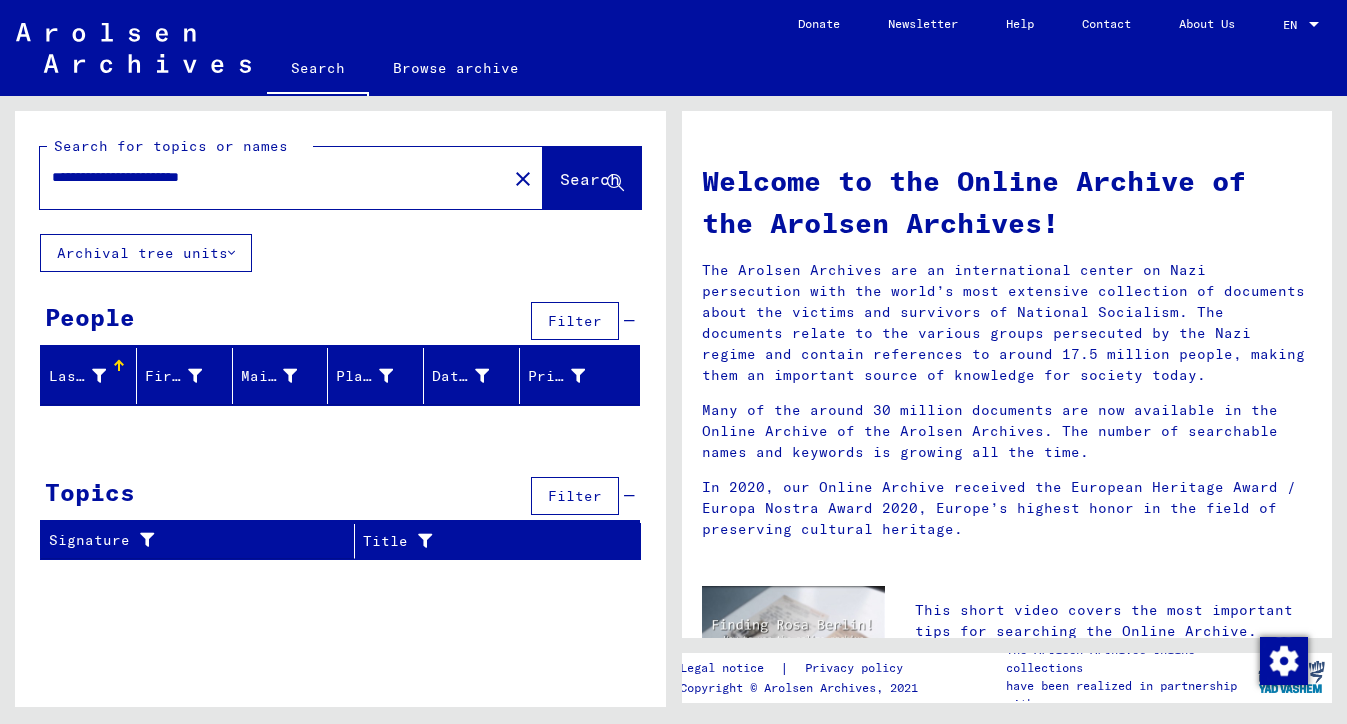 drag, startPoint x: 190, startPoint y: 180, endPoint x: 139, endPoint y: 182, distance: 51.0392 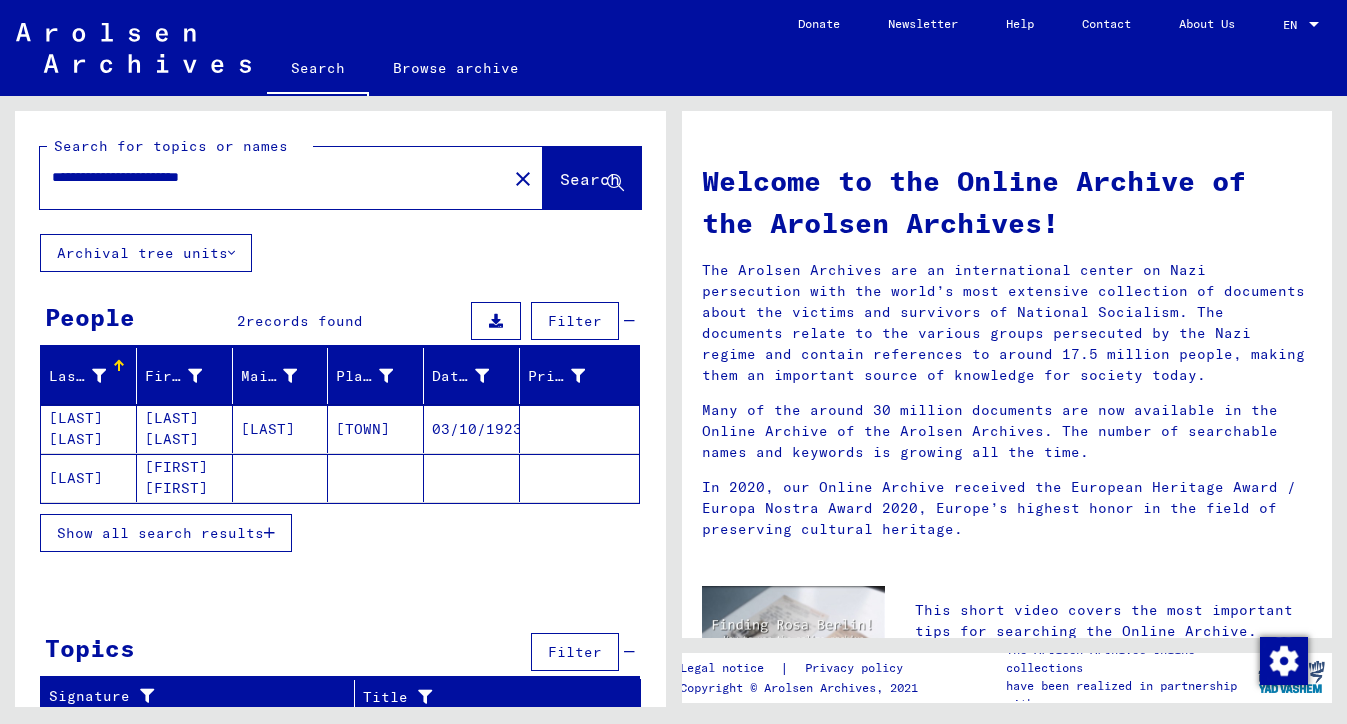 click on "[LAST] [LAST]" at bounding box center [89, 478] 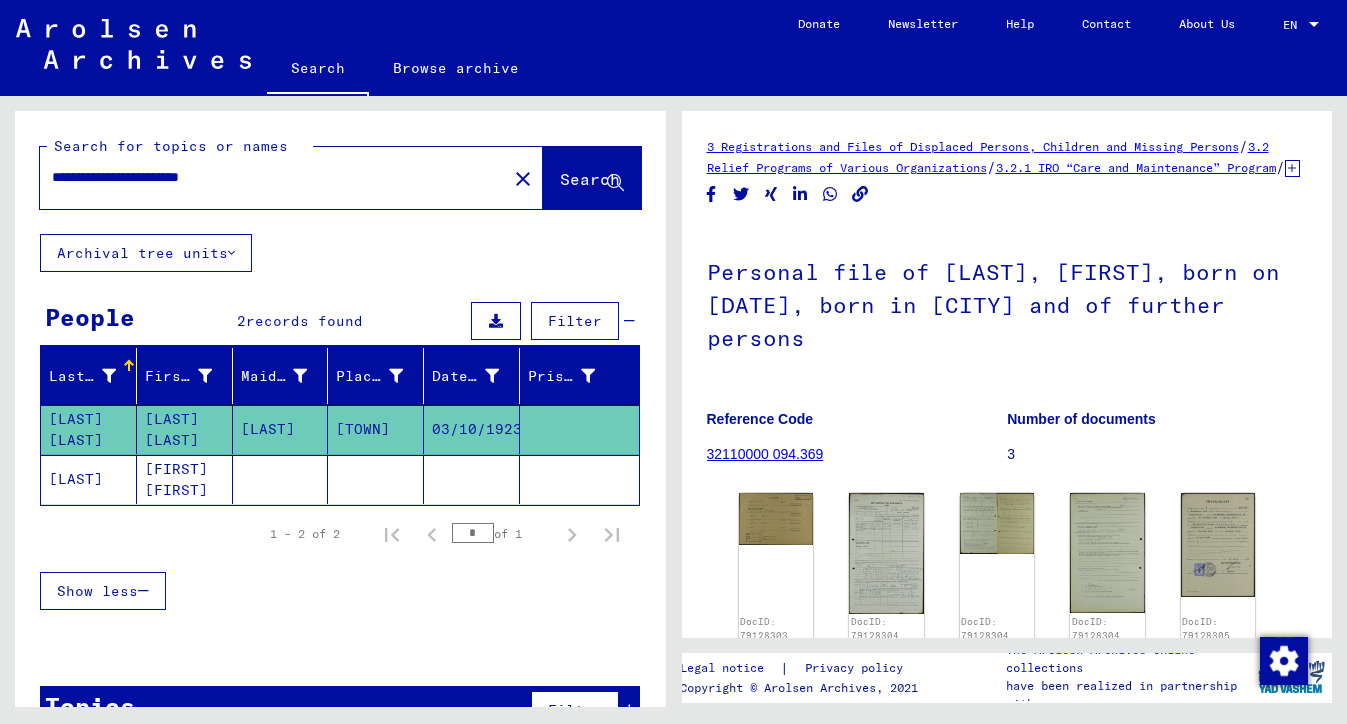 scroll, scrollTop: 0, scrollLeft: 0, axis: both 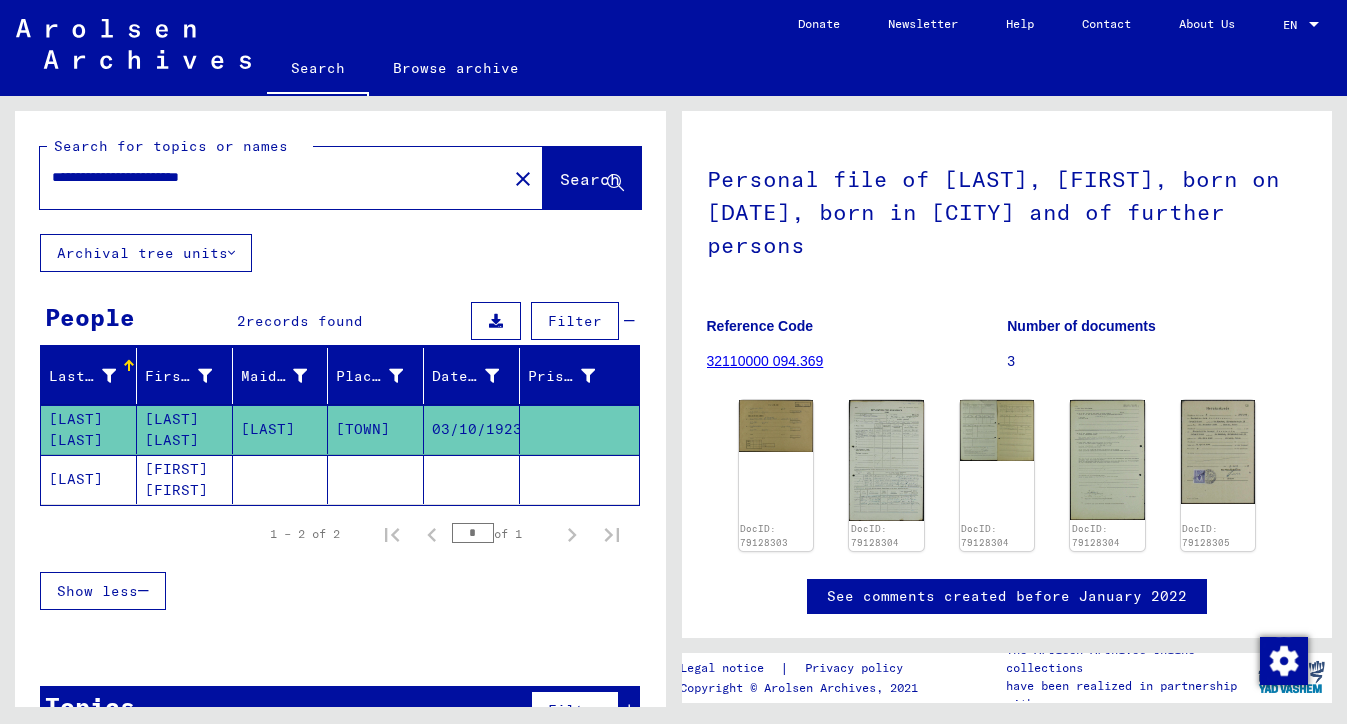 drag, startPoint x: 920, startPoint y: 400, endPoint x: 827, endPoint y: 431, distance: 98.03061 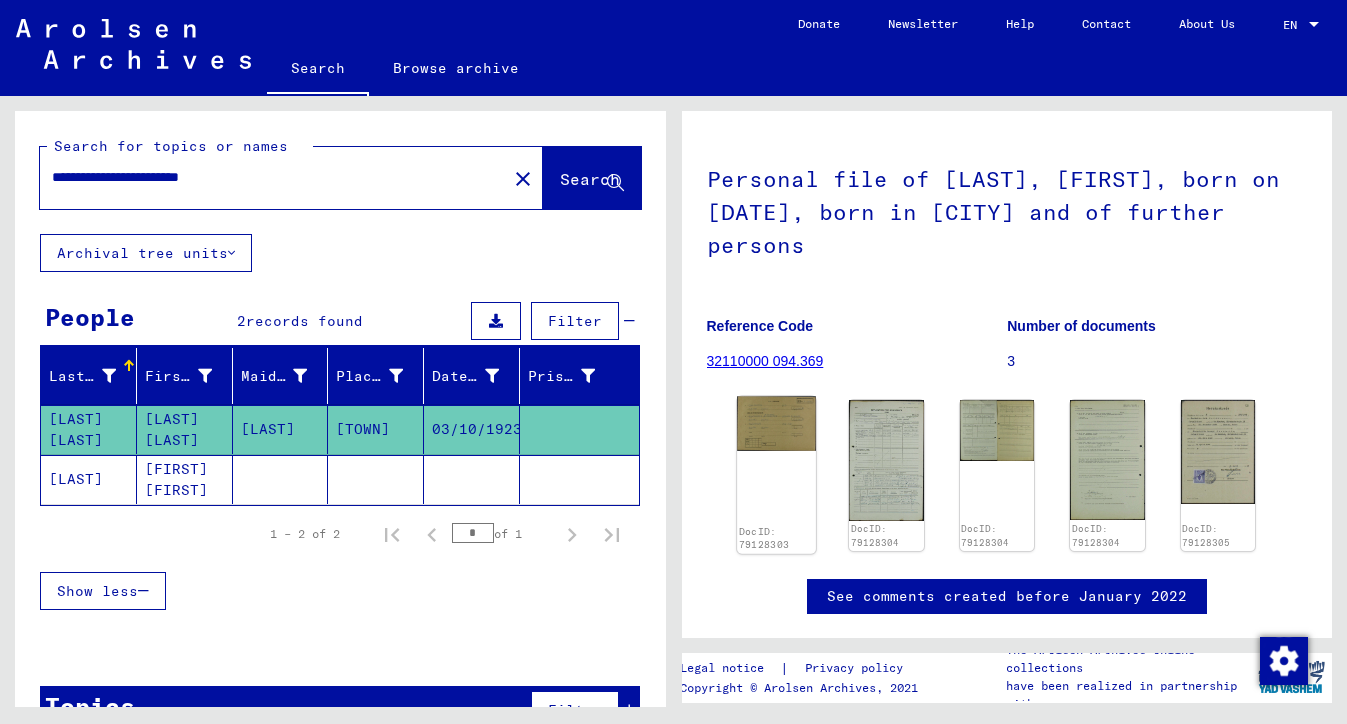 click 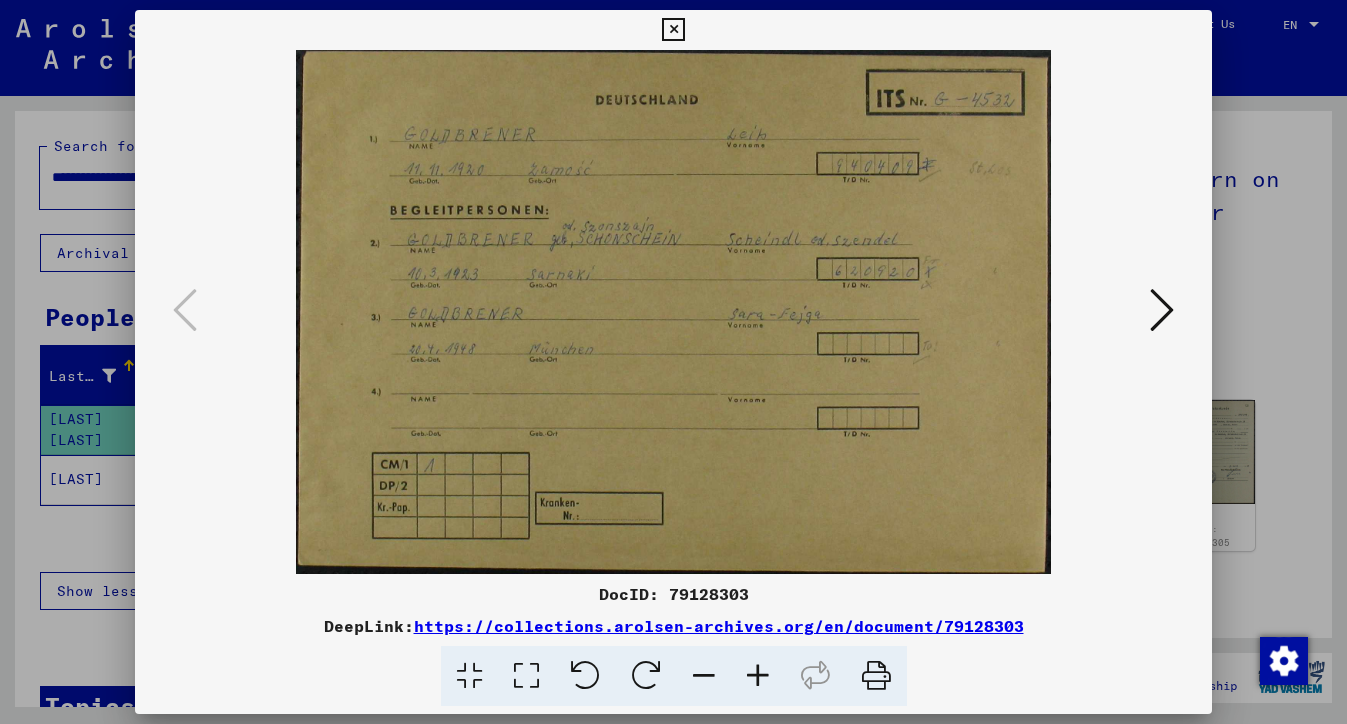 type 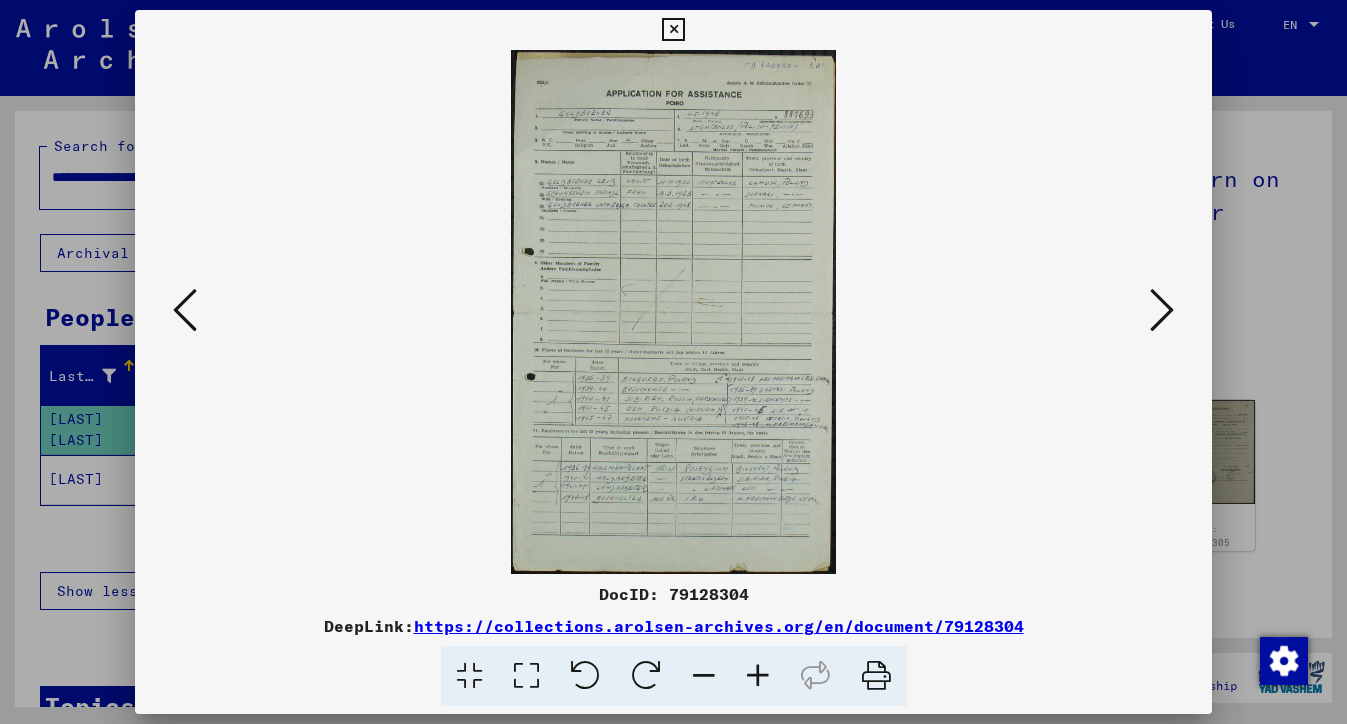 click at bounding box center (674, 312) 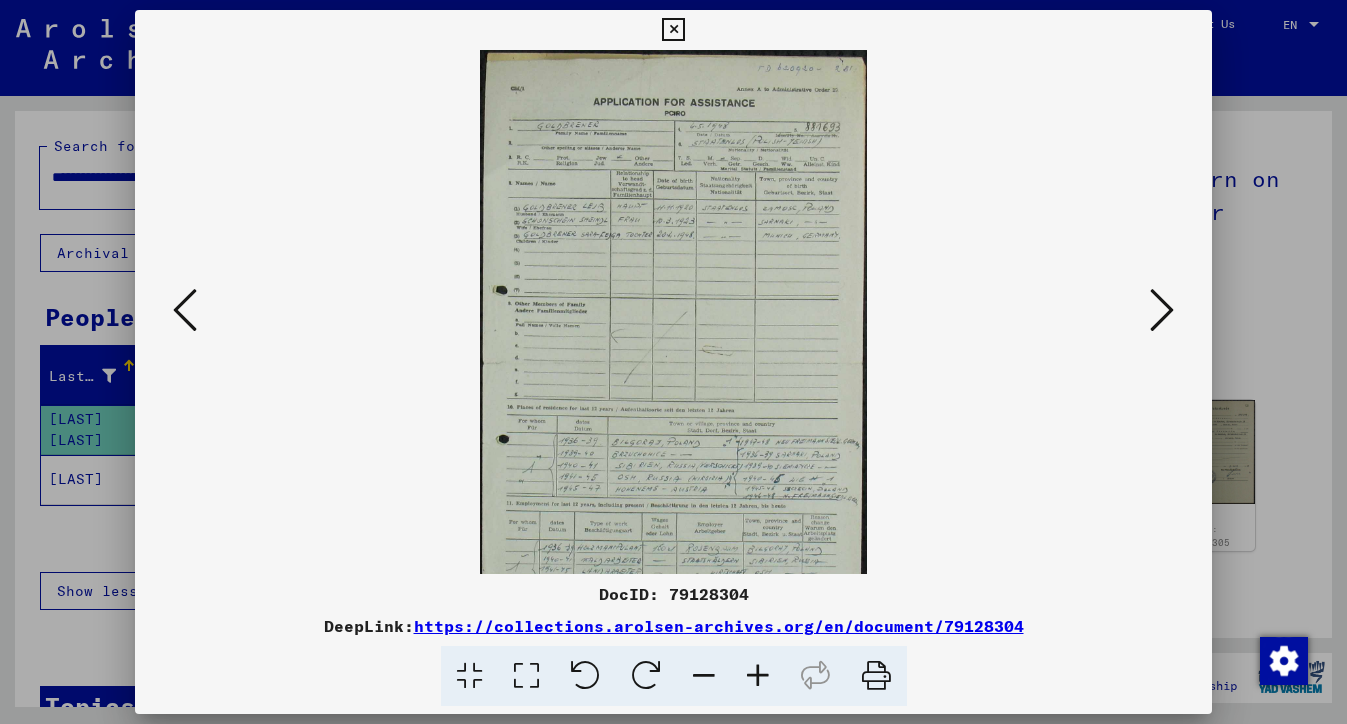 click at bounding box center (758, 676) 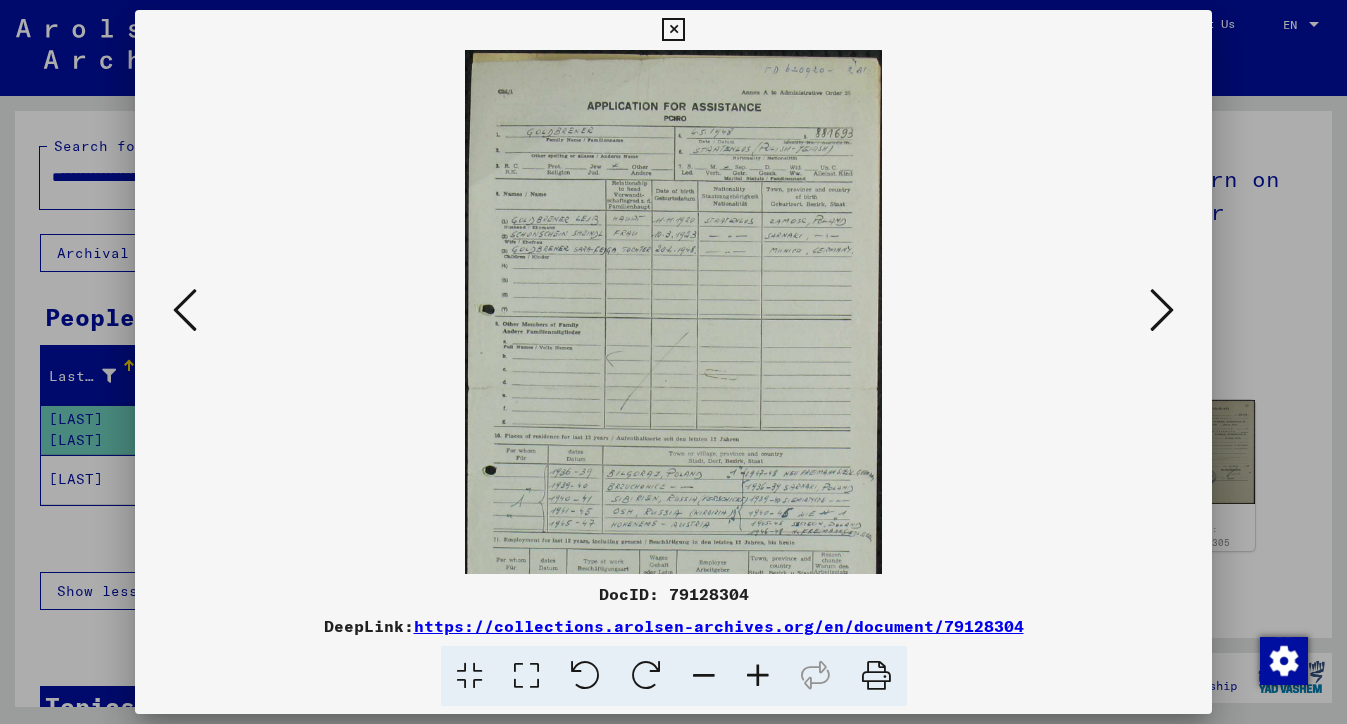 click at bounding box center [758, 676] 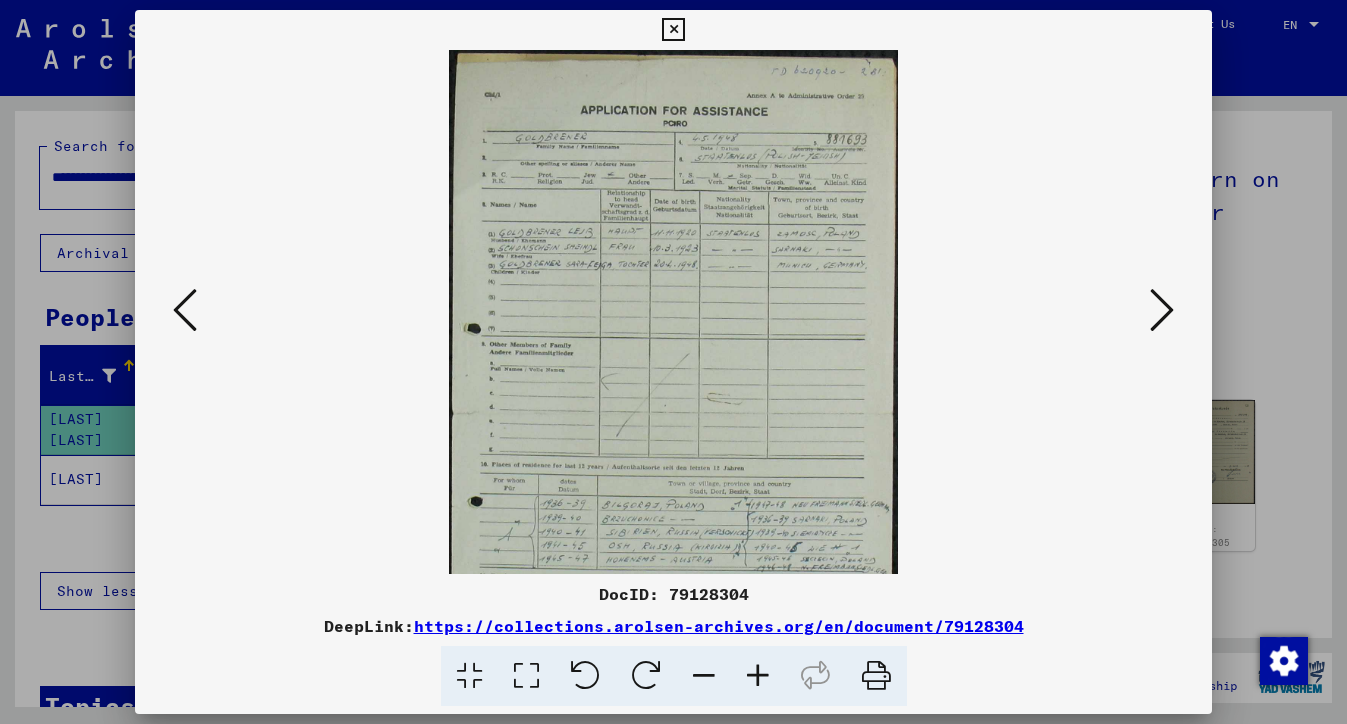 click at bounding box center [758, 676] 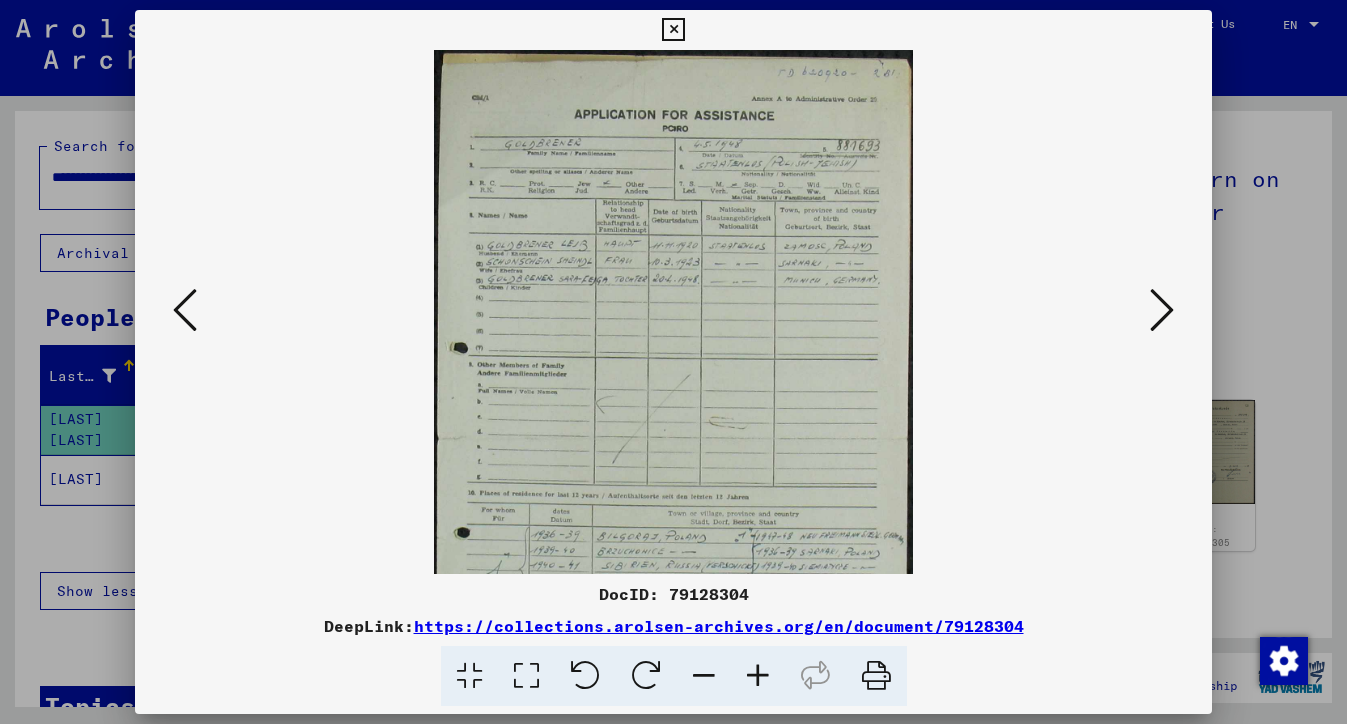 click at bounding box center (758, 676) 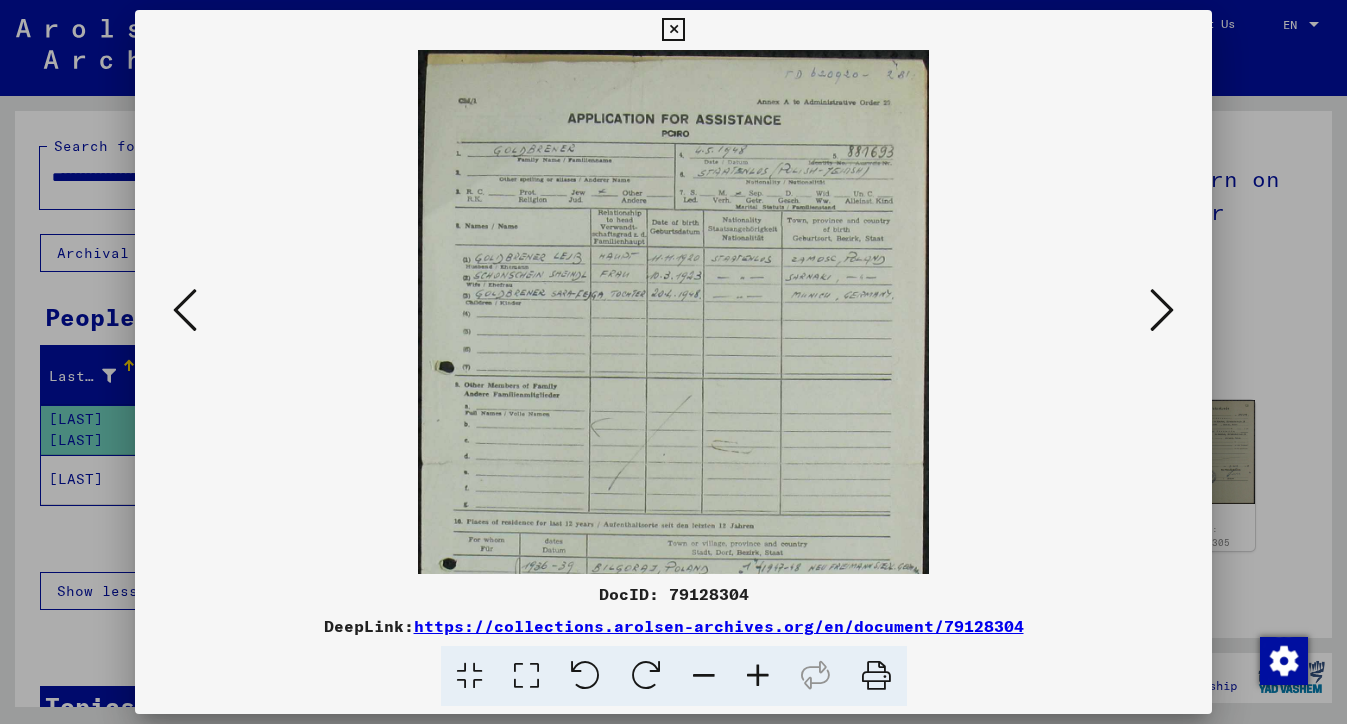 click at bounding box center [758, 676] 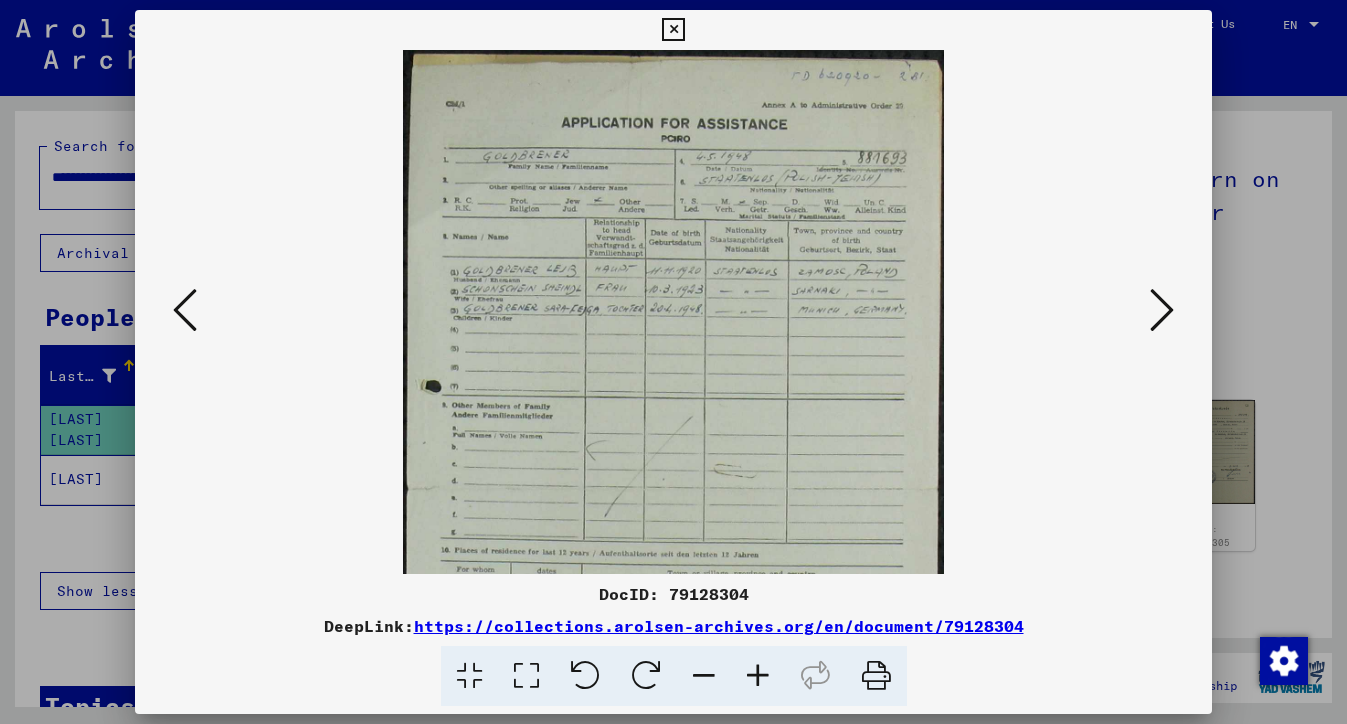 click at bounding box center [758, 676] 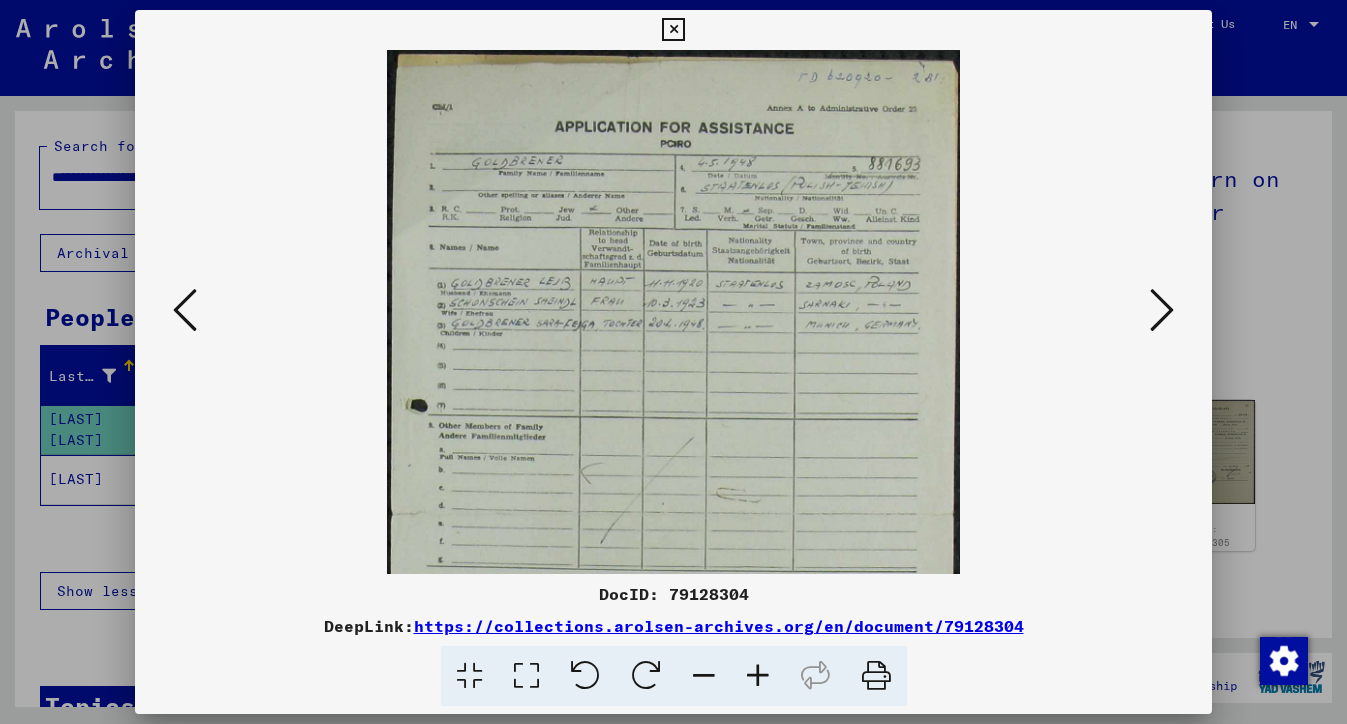 click at bounding box center (758, 676) 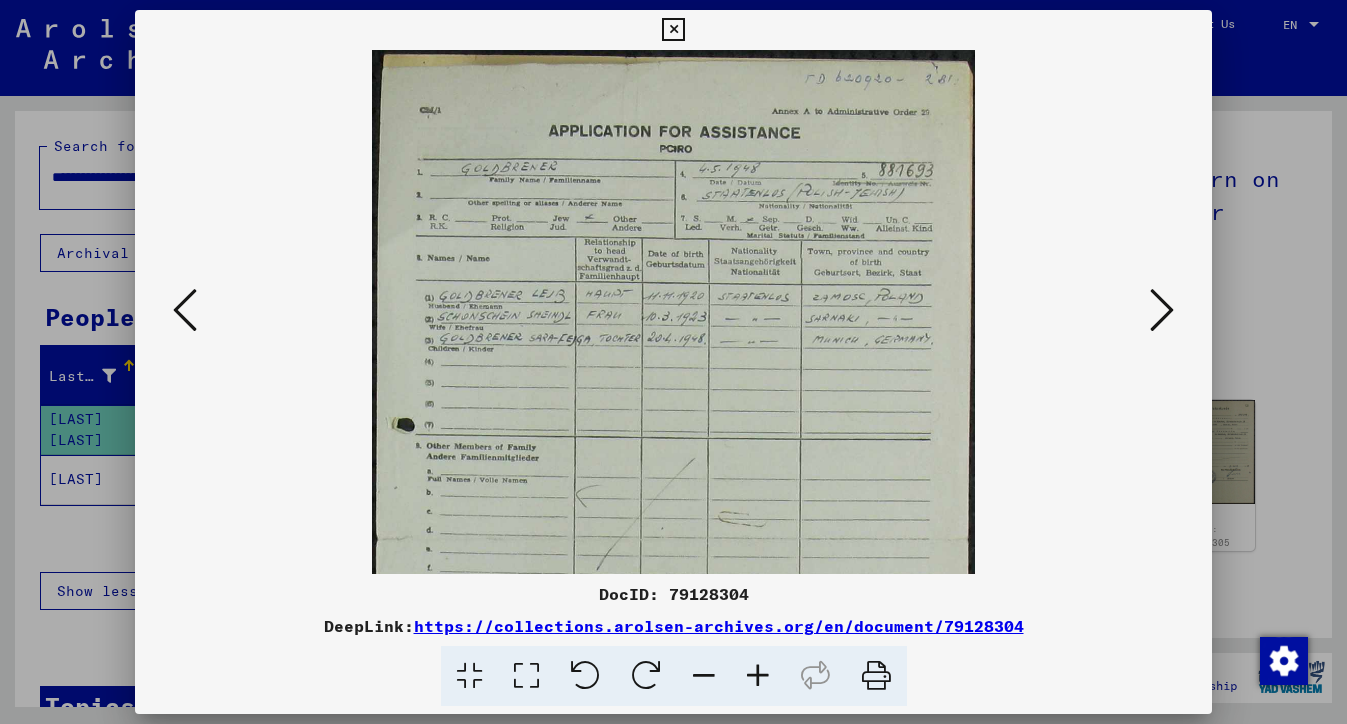 click at bounding box center (758, 676) 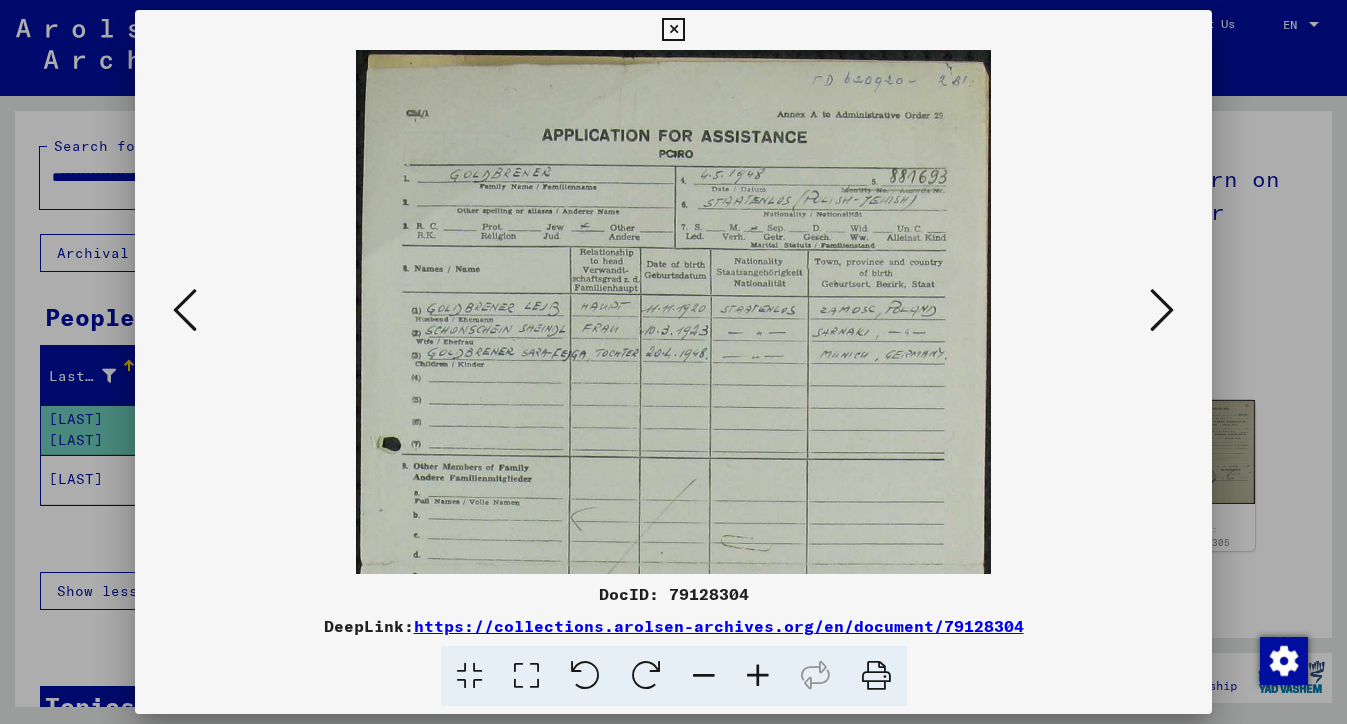 click at bounding box center (758, 676) 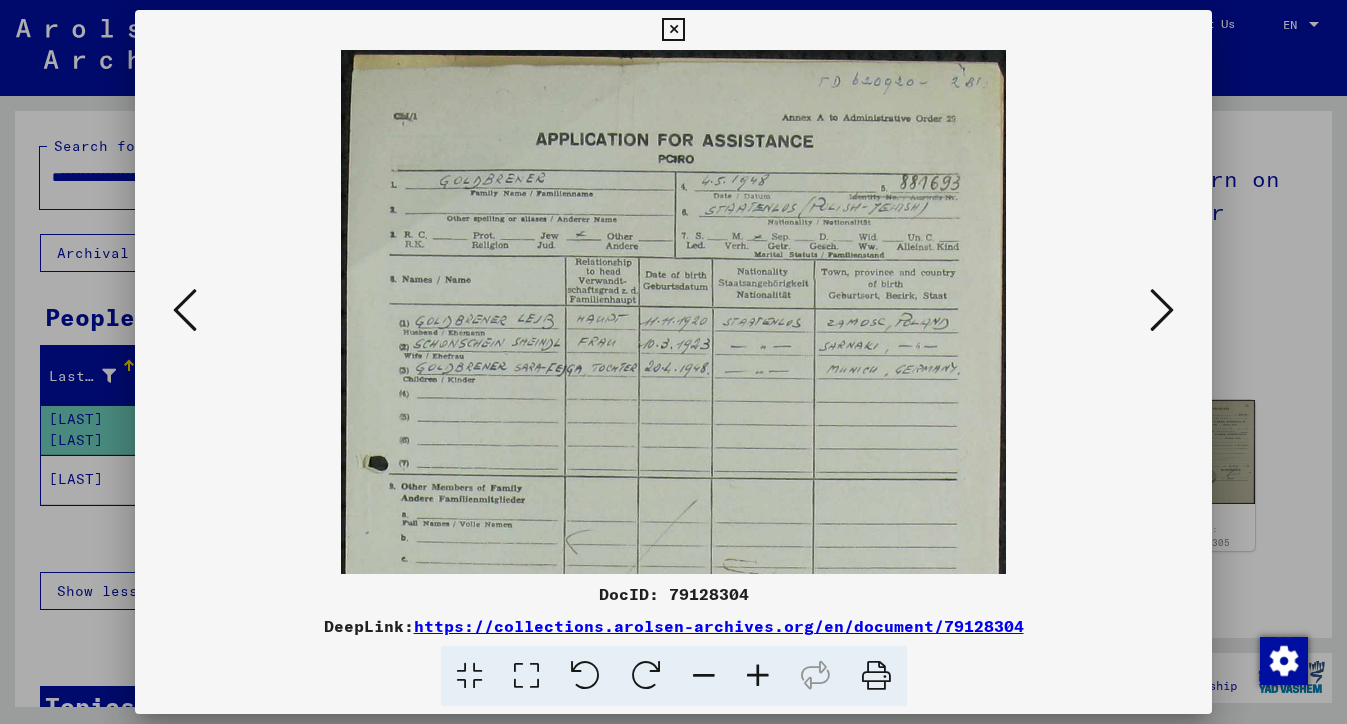 click at bounding box center (758, 676) 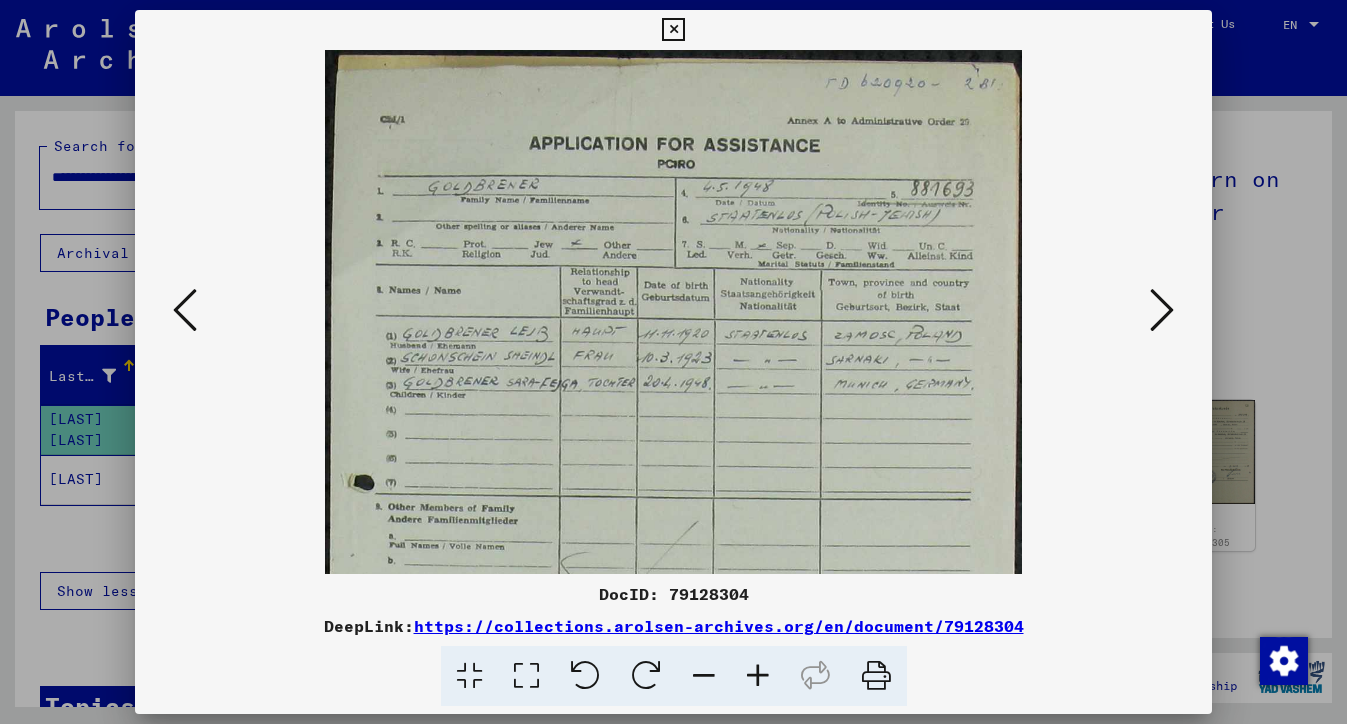 click at bounding box center [758, 676] 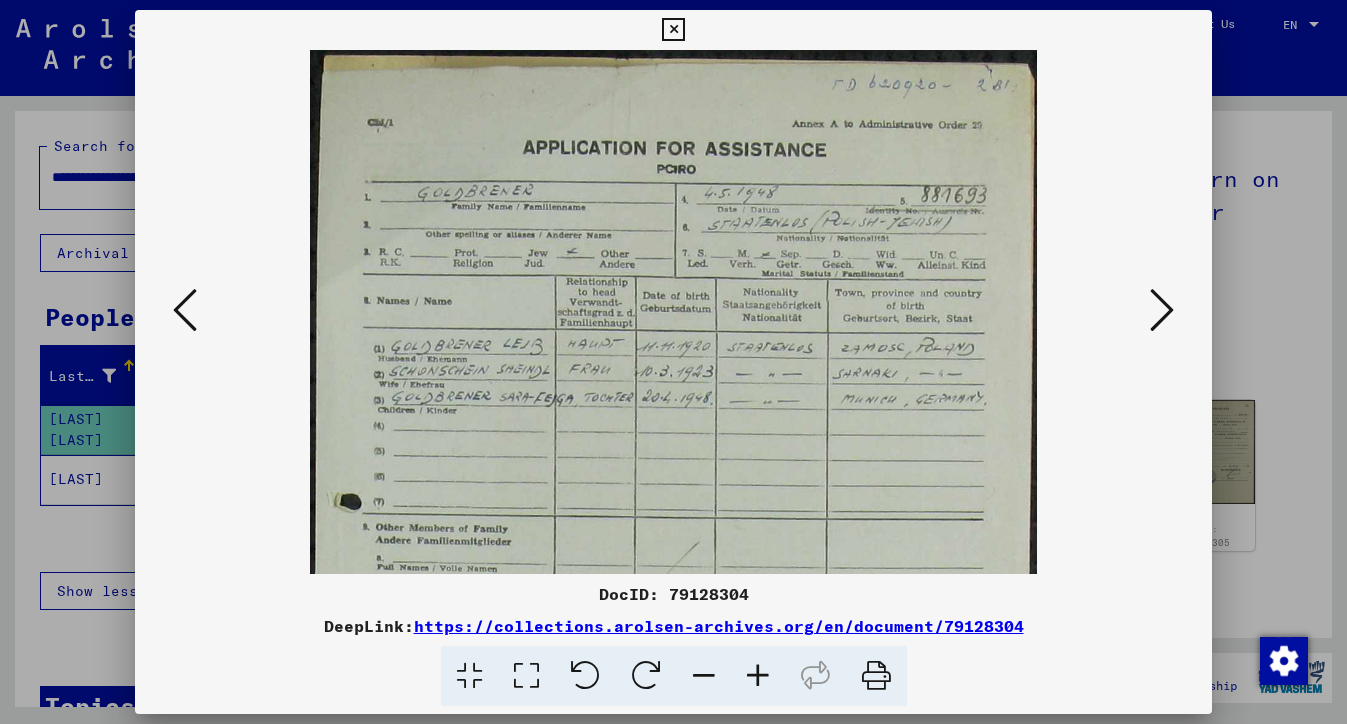 click at bounding box center (1162, 310) 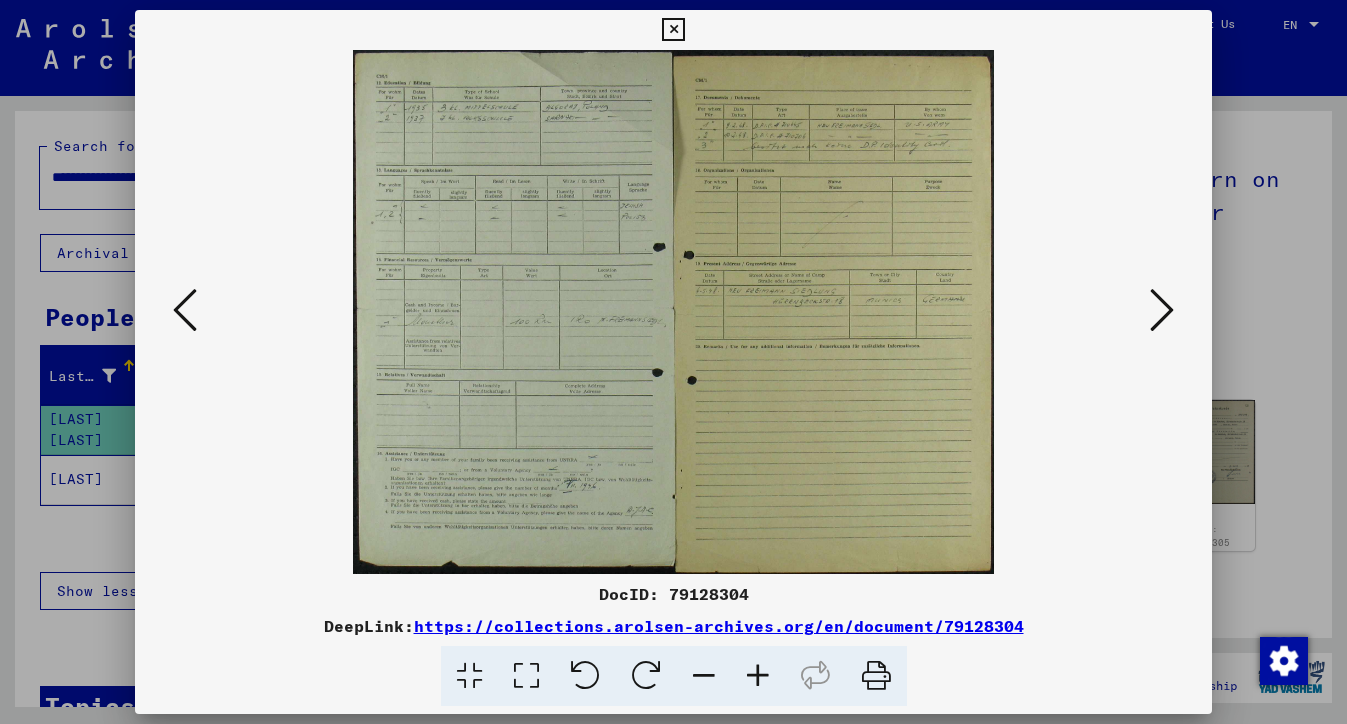 click at bounding box center [673, 312] 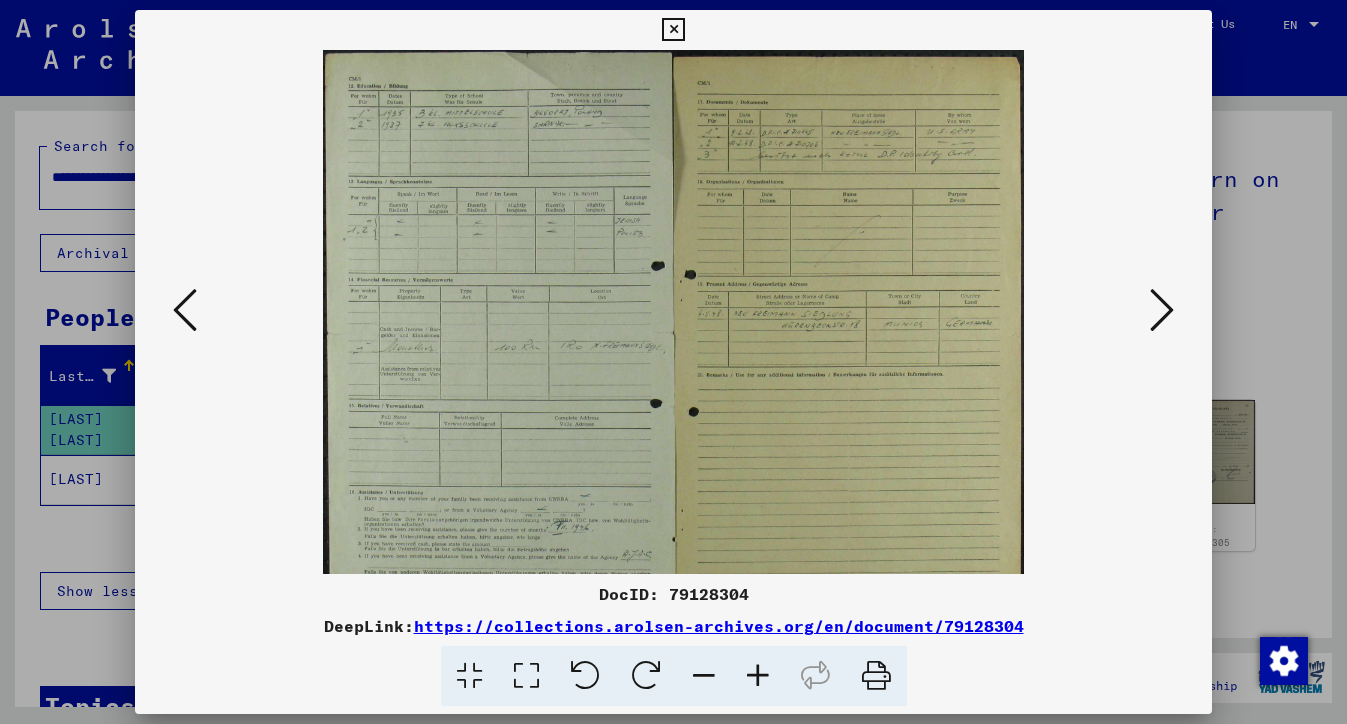 click at bounding box center (758, 676) 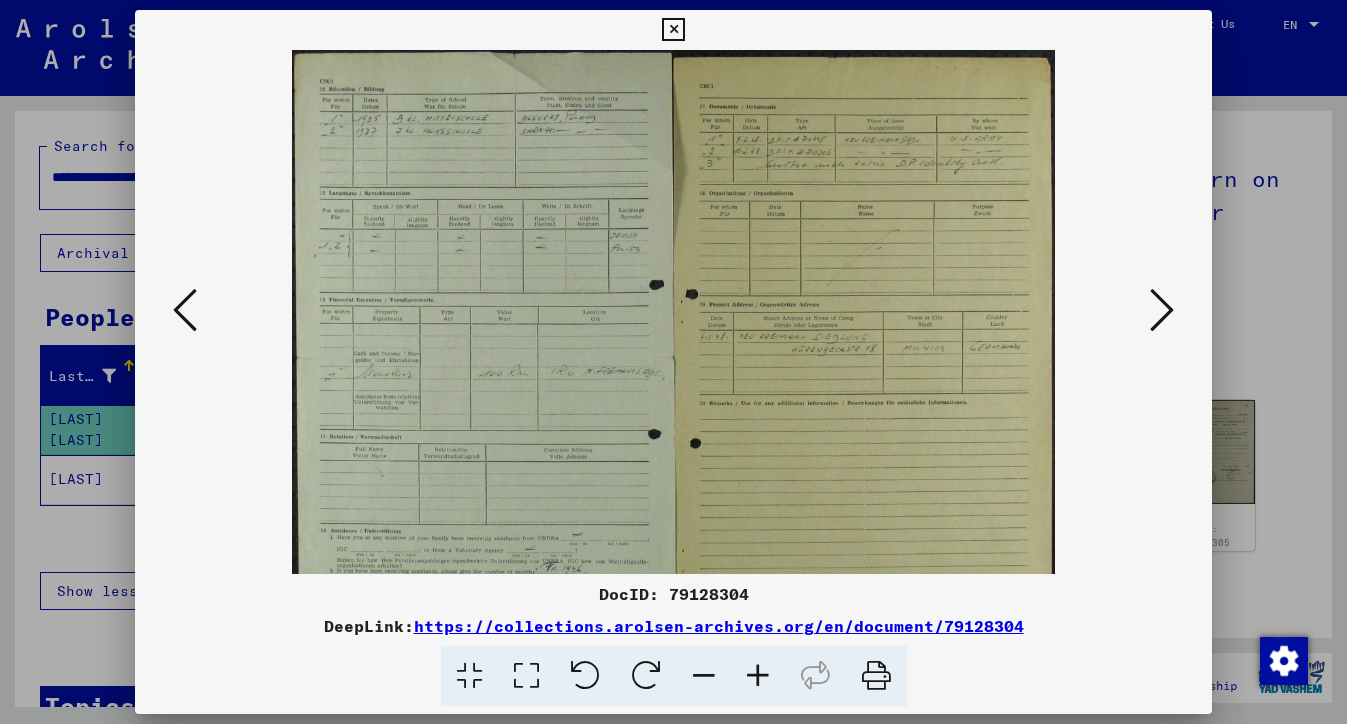 click at bounding box center (758, 676) 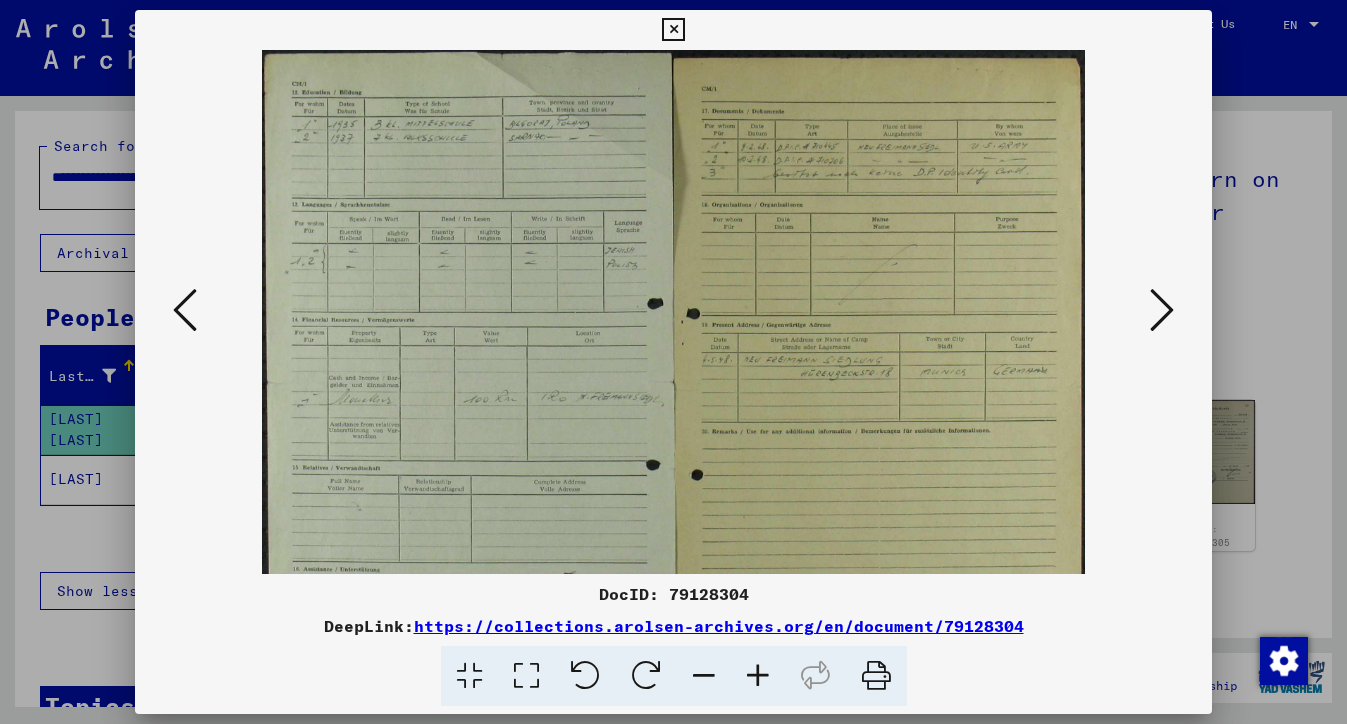click at bounding box center [758, 676] 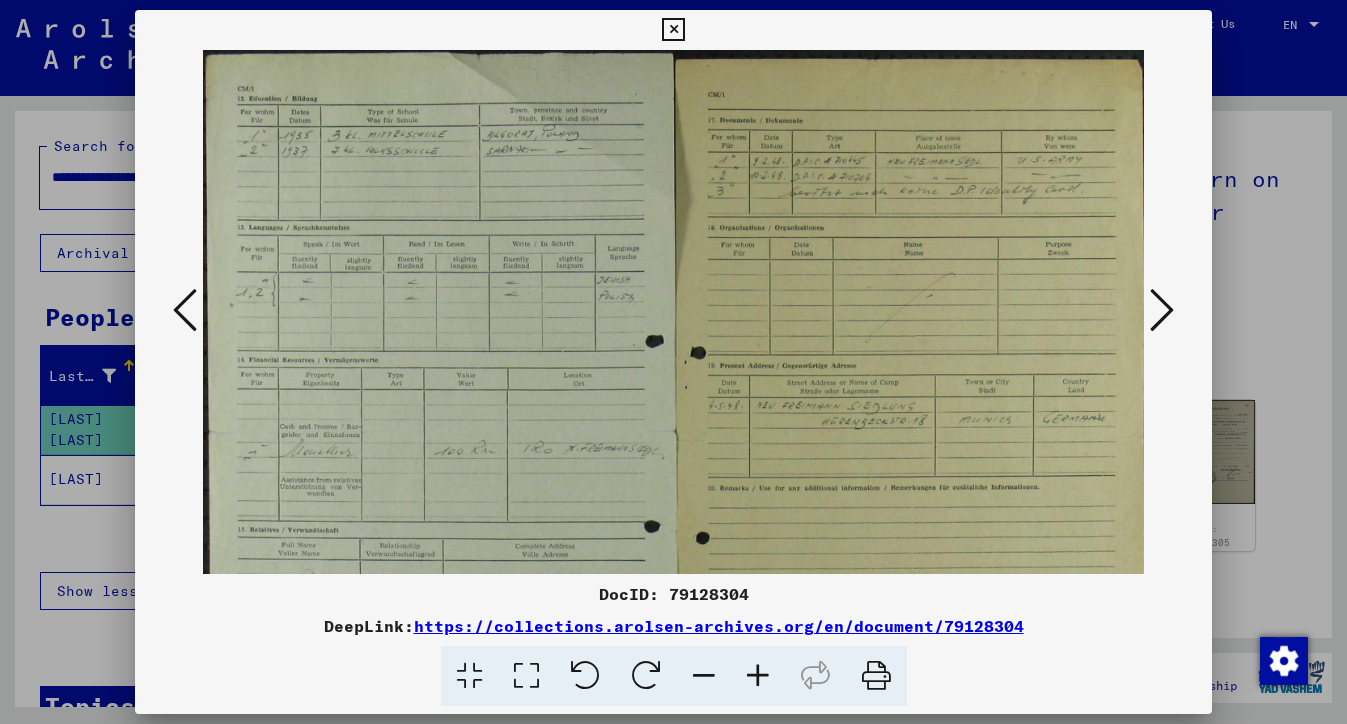 click at bounding box center [758, 676] 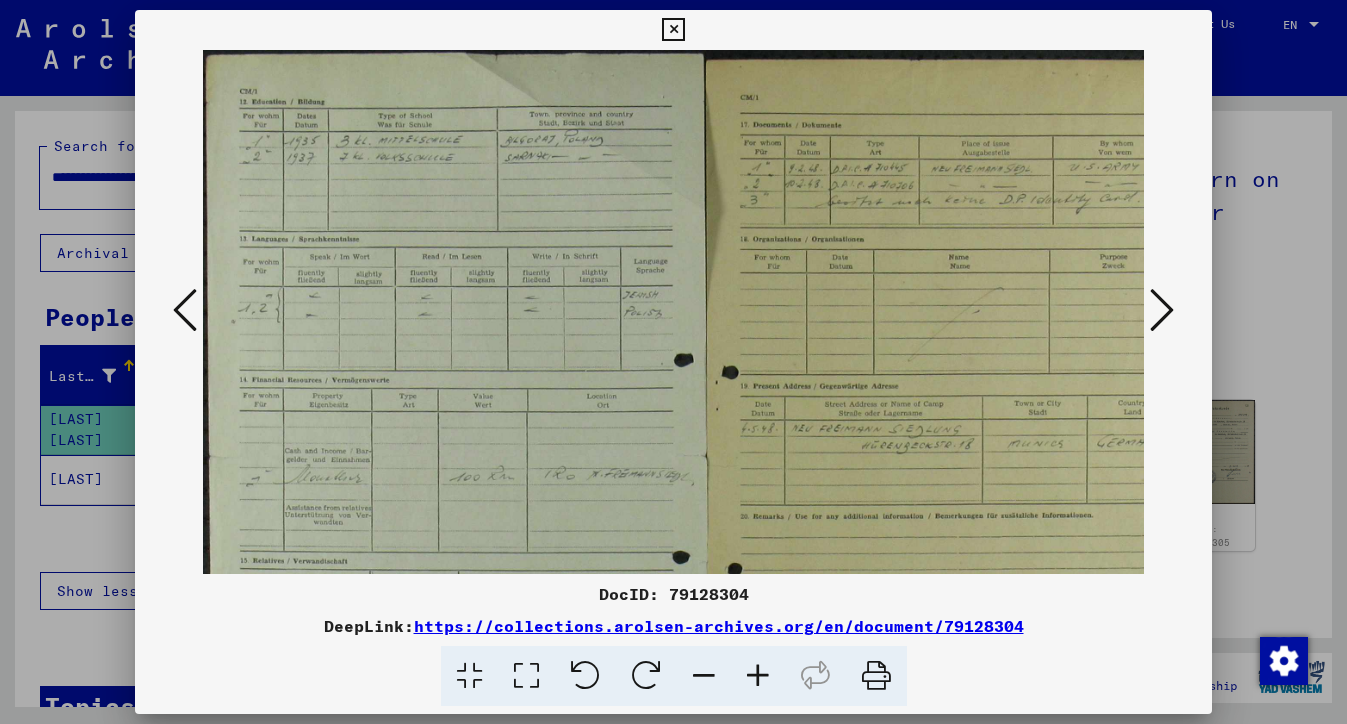 click at bounding box center [758, 676] 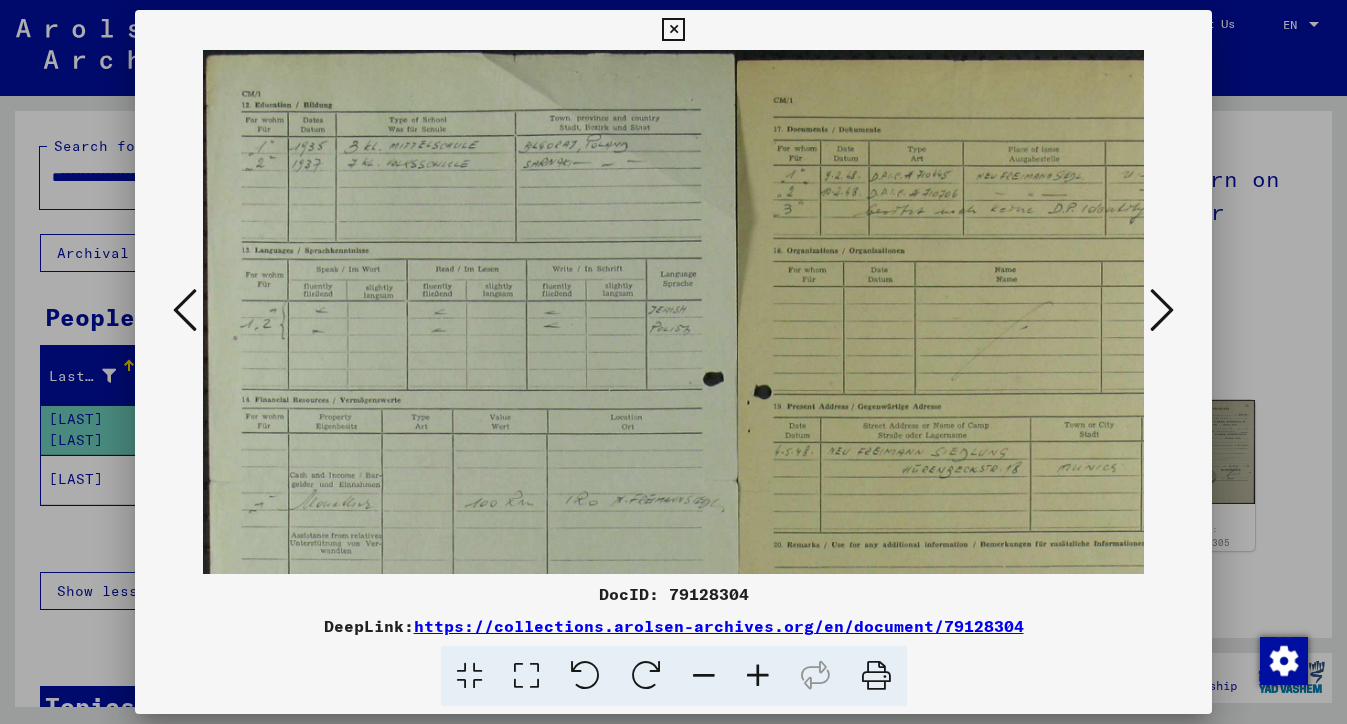 click at bounding box center (758, 676) 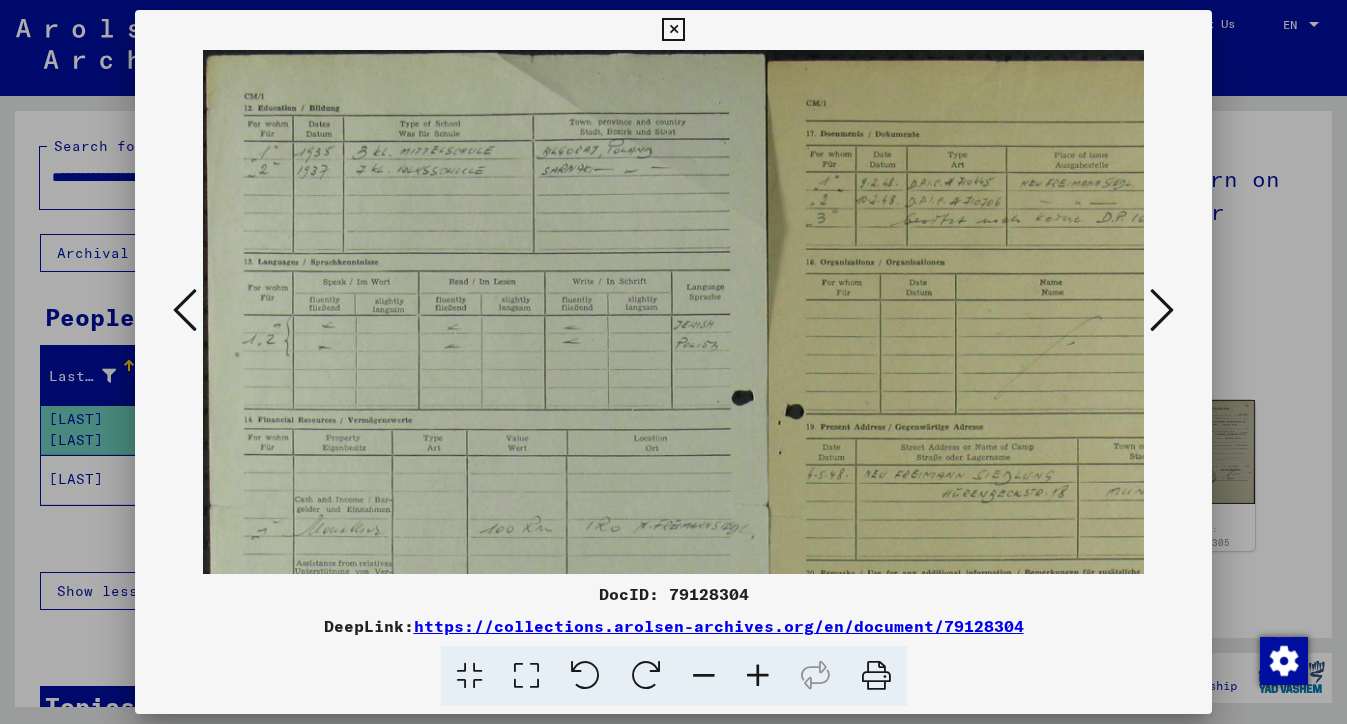 click at bounding box center [758, 676] 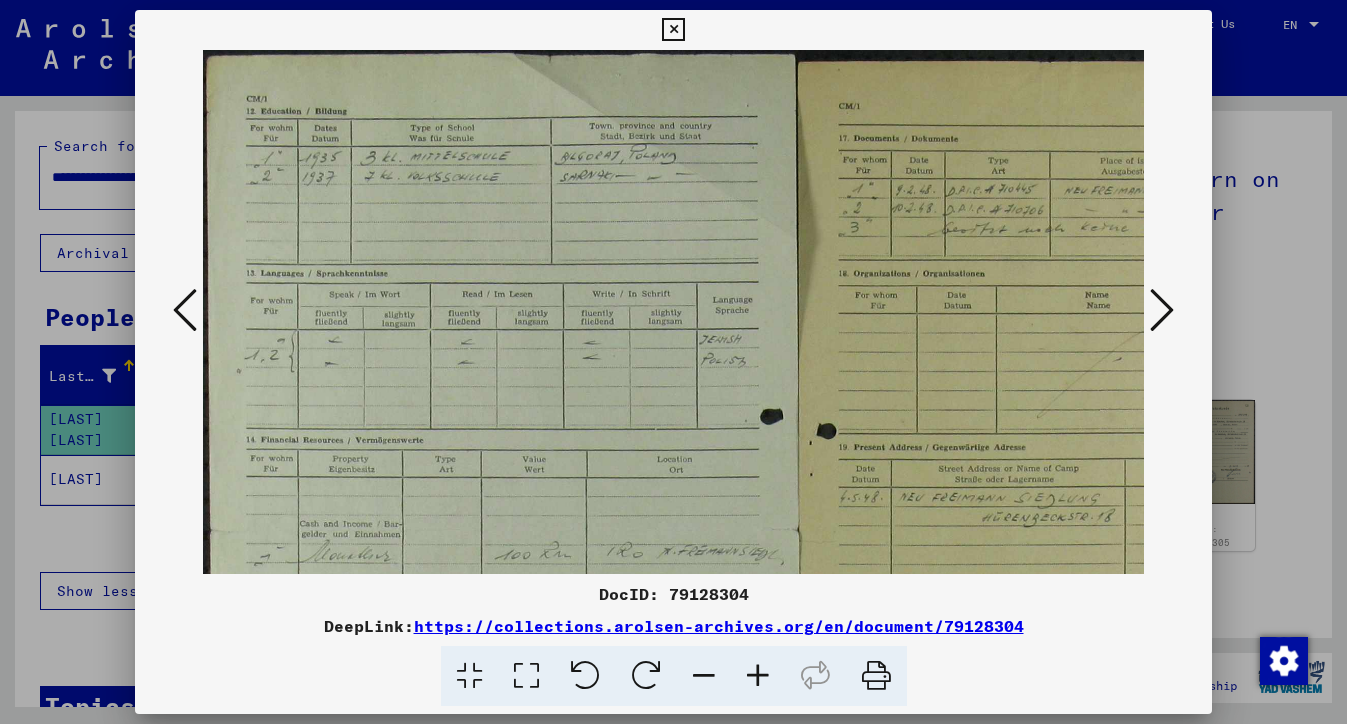 click at bounding box center (758, 676) 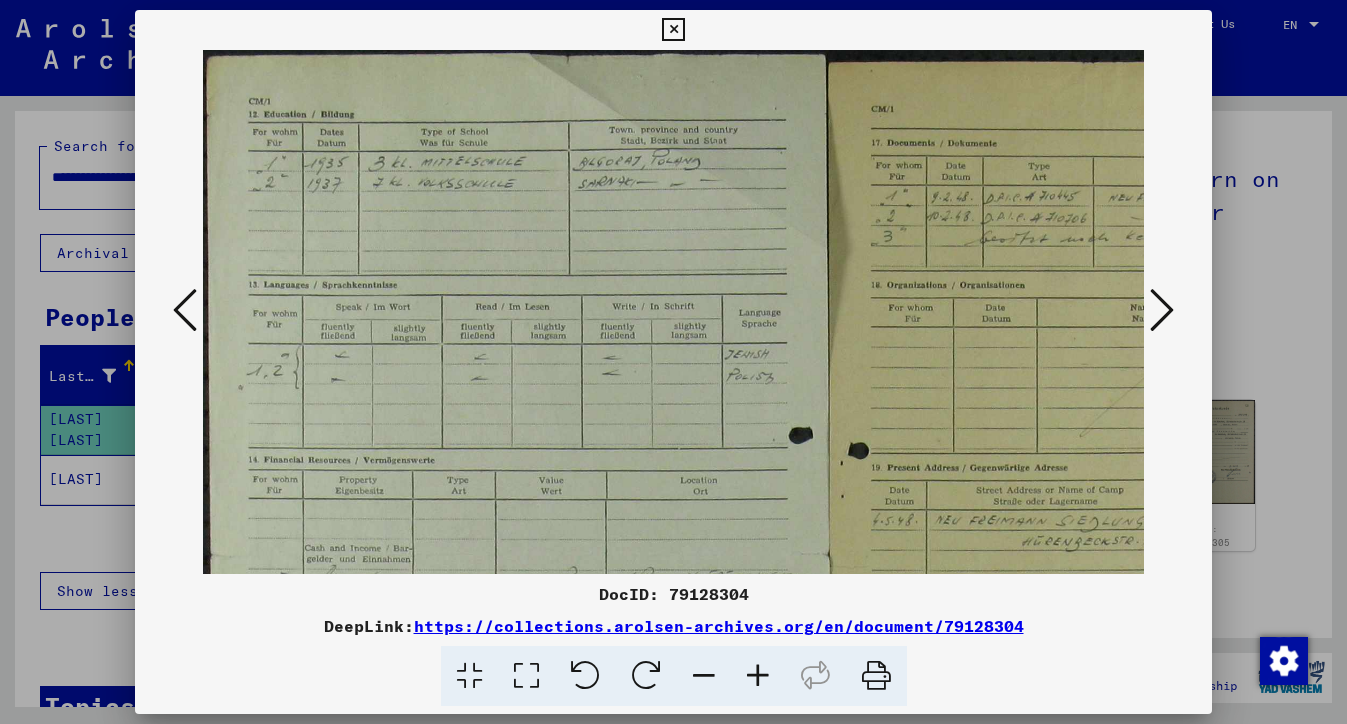 click at bounding box center [758, 676] 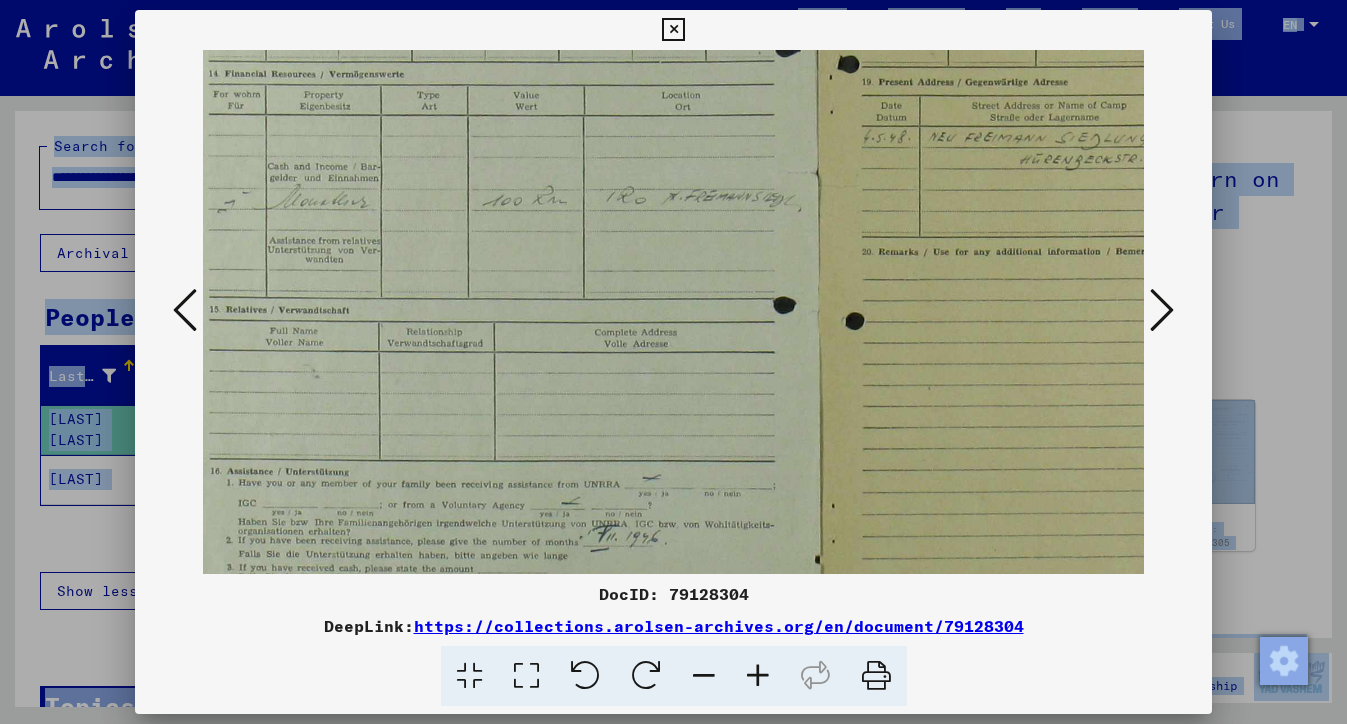 scroll, scrollTop: 423, scrollLeft: 46, axis: both 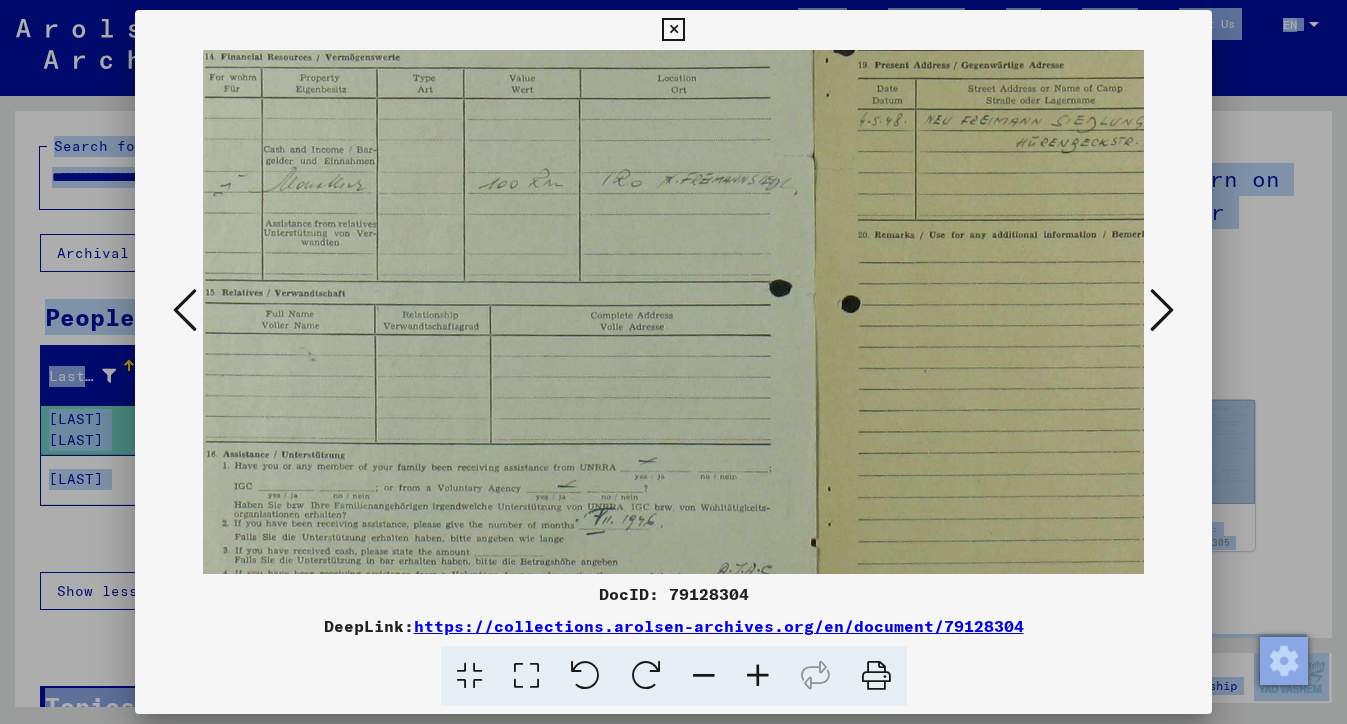 drag, startPoint x: 613, startPoint y: 386, endPoint x: 588, endPoint y: -37, distance: 423.73813 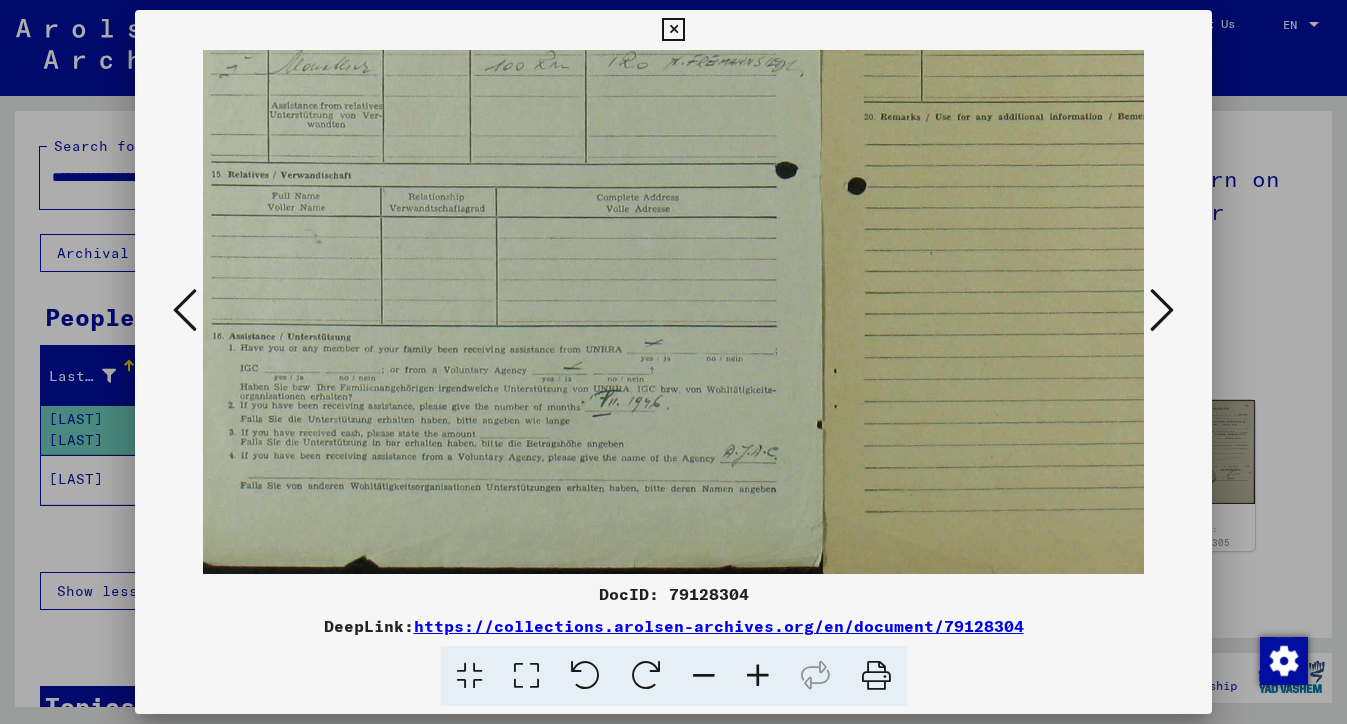 scroll, scrollTop: 541, scrollLeft: 41, axis: both 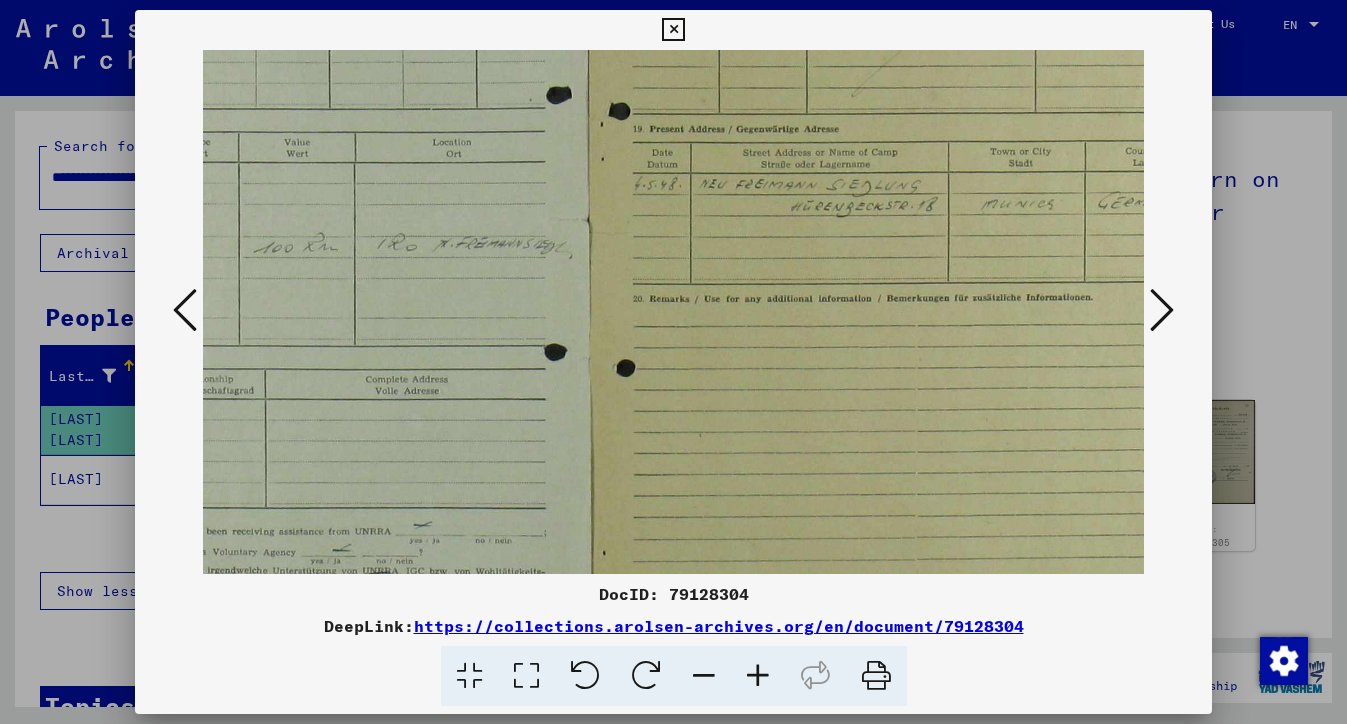 drag, startPoint x: 605, startPoint y: 347, endPoint x: 380, endPoint y: 427, distance: 238.79907 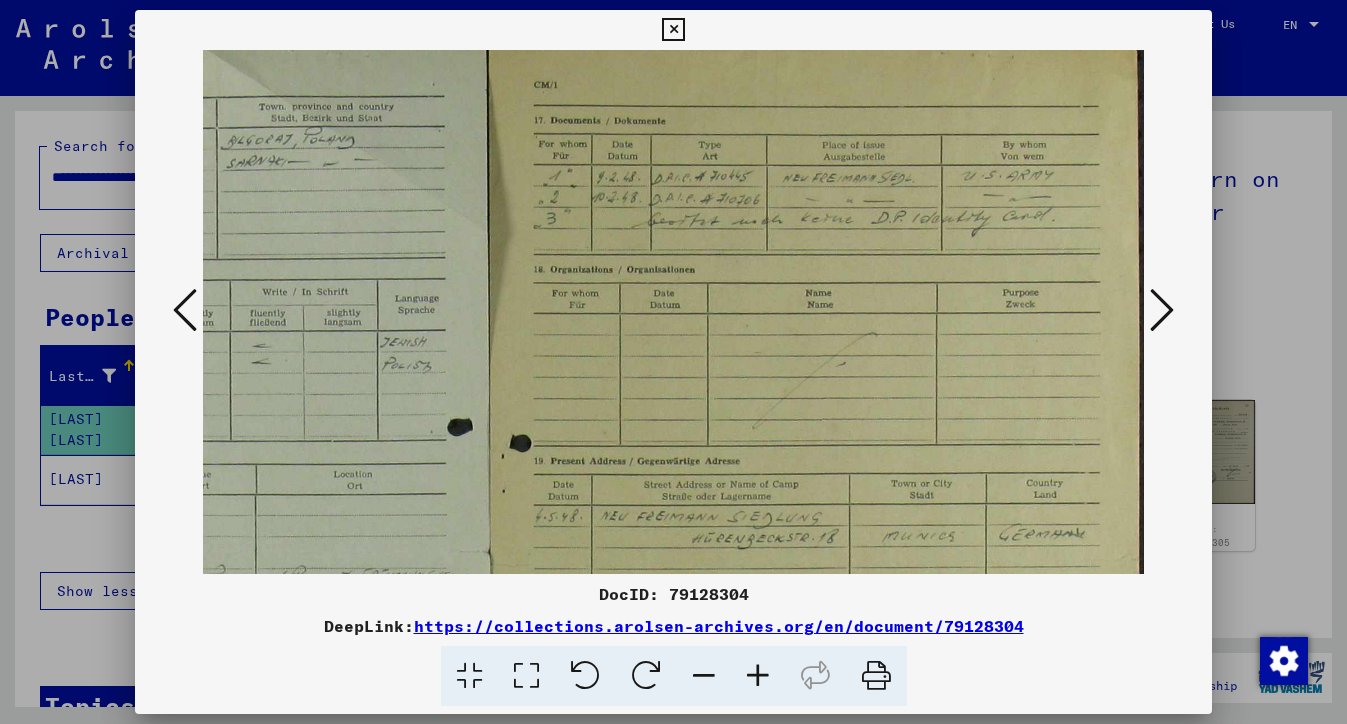 scroll, scrollTop: 0, scrollLeft: 367, axis: horizontal 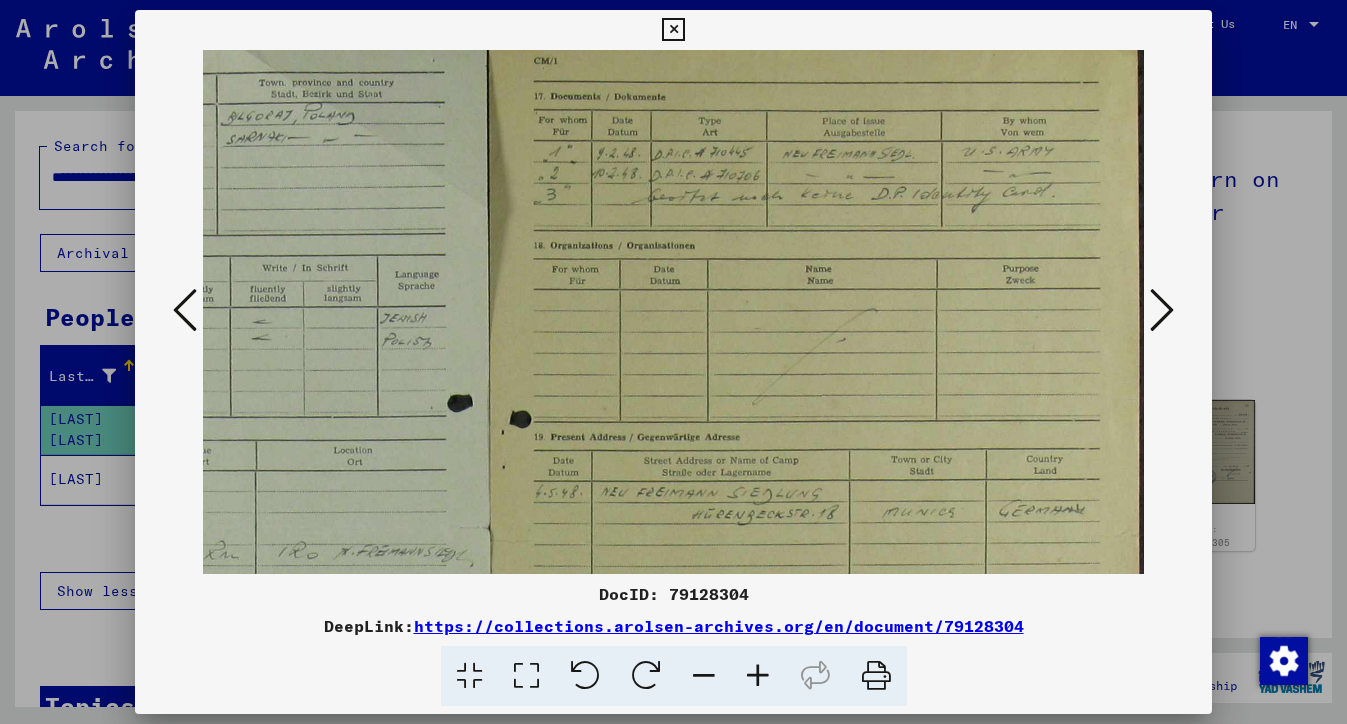 drag, startPoint x: 747, startPoint y: 208, endPoint x: 563, endPoint y: 525, distance: 366.53104 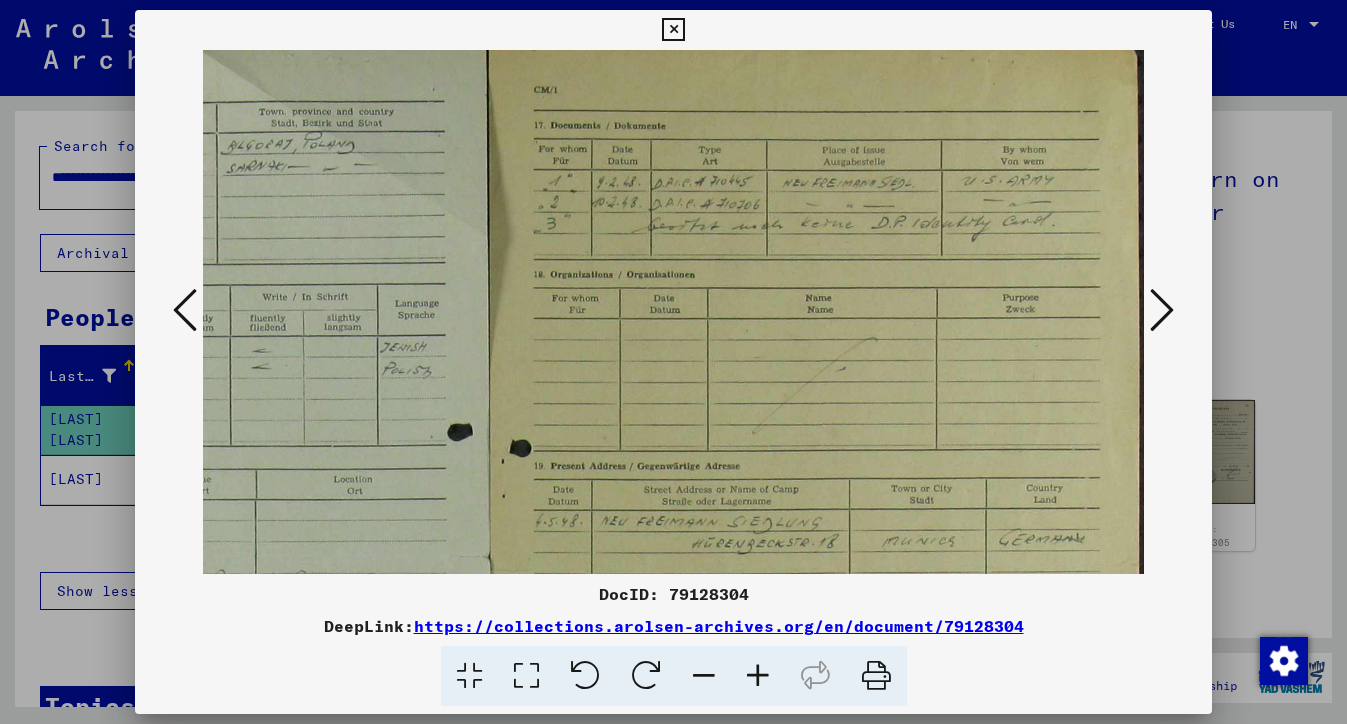 drag, startPoint x: 598, startPoint y: 416, endPoint x: 597, endPoint y: 443, distance: 27.018513 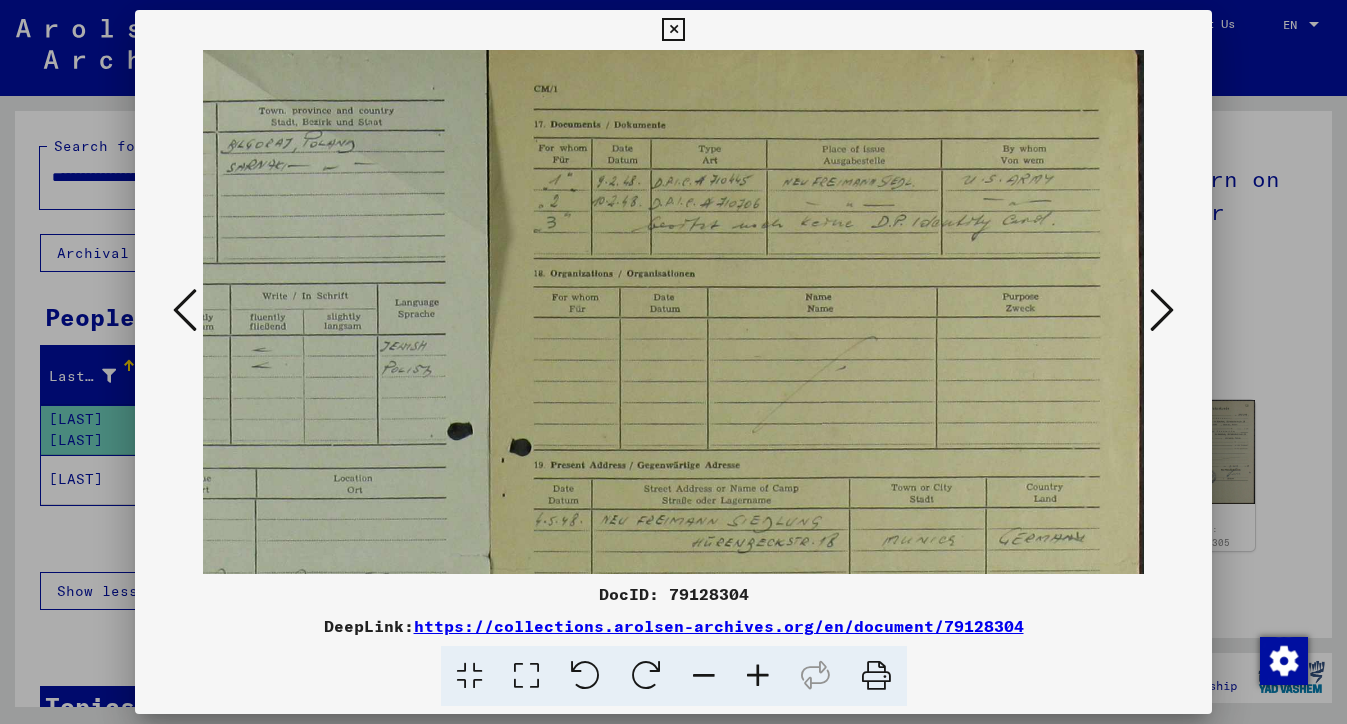 scroll, scrollTop: 0, scrollLeft: 370, axis: horizontal 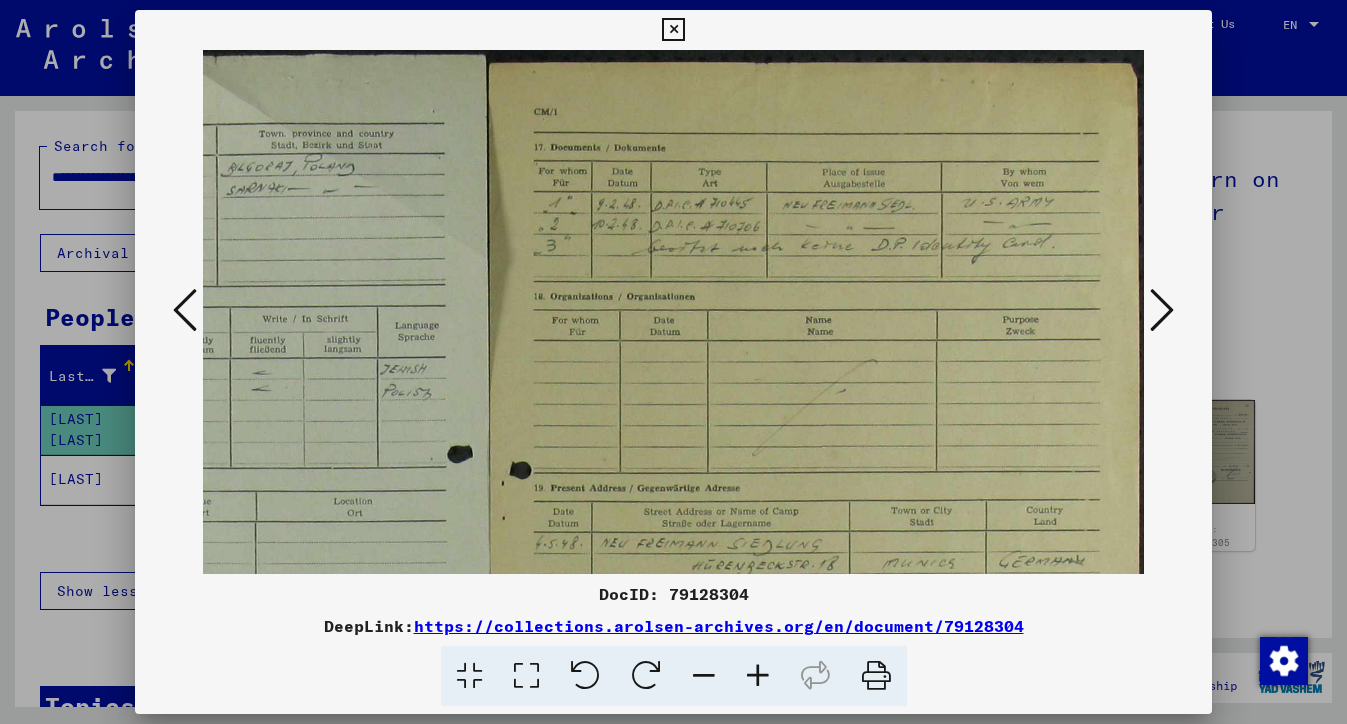 drag, startPoint x: 718, startPoint y: 513, endPoint x: 714, endPoint y: 540, distance: 27.294687 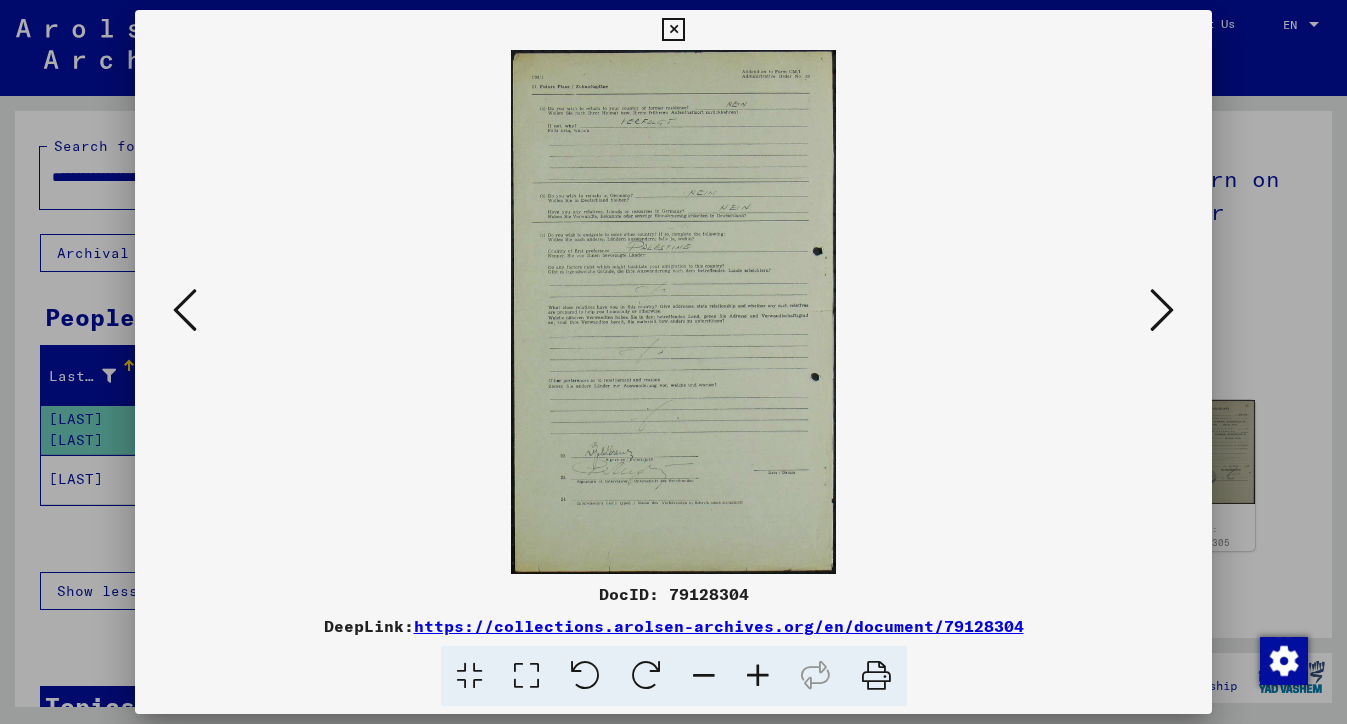 scroll, scrollTop: 0, scrollLeft: 0, axis: both 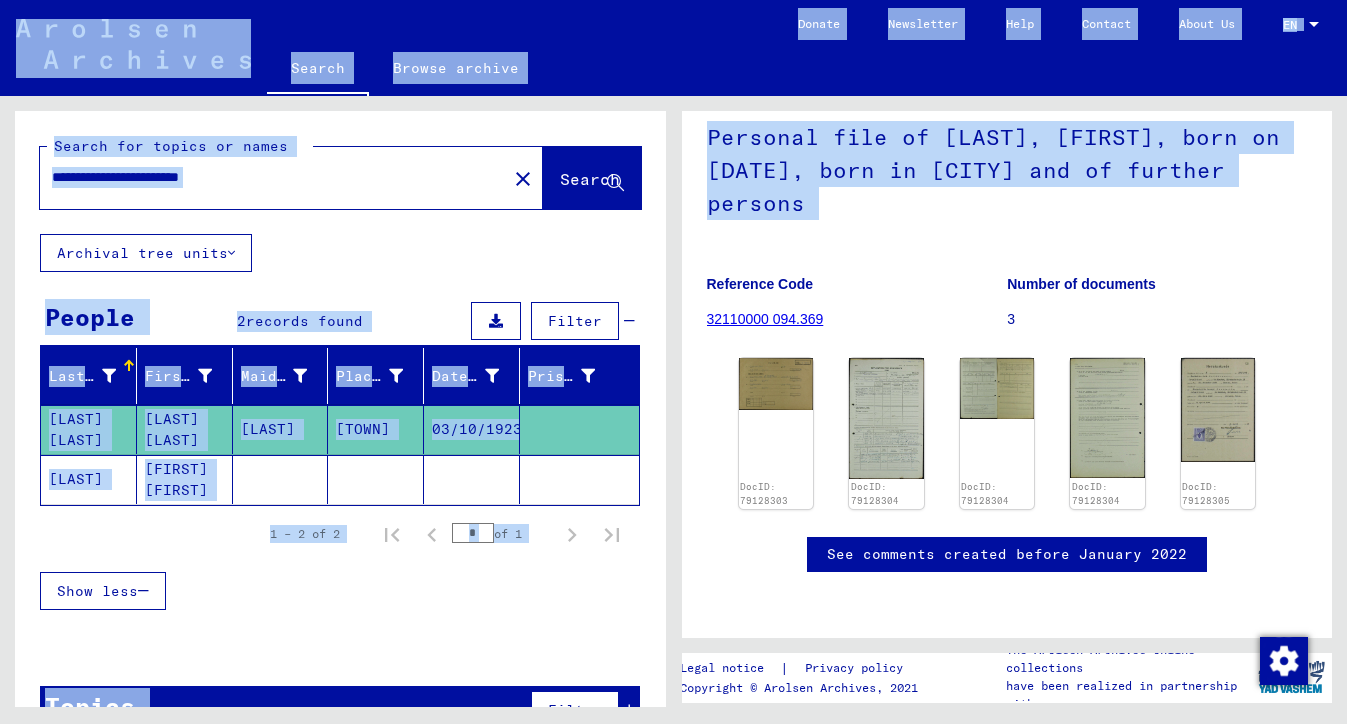drag, startPoint x: 911, startPoint y: 420, endPoint x: 286, endPoint y: -92, distance: 807.9412 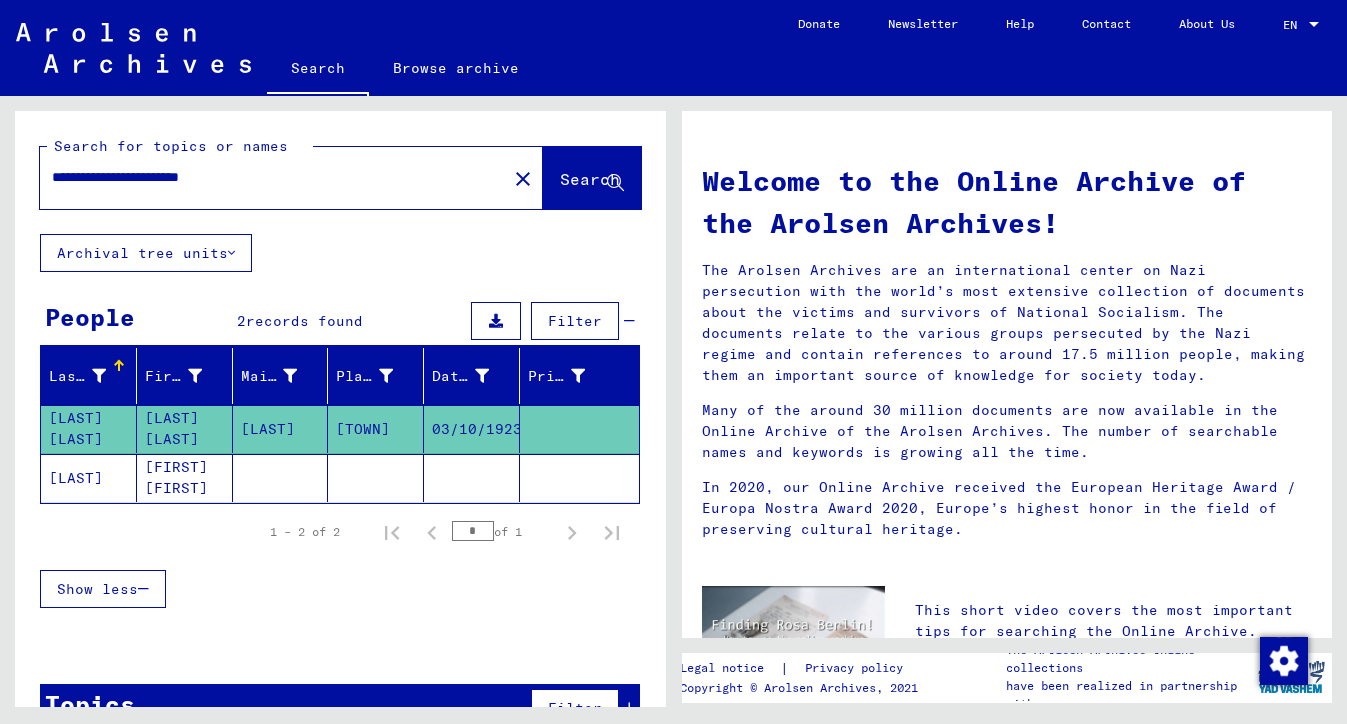 click on "**********" at bounding box center [267, 177] 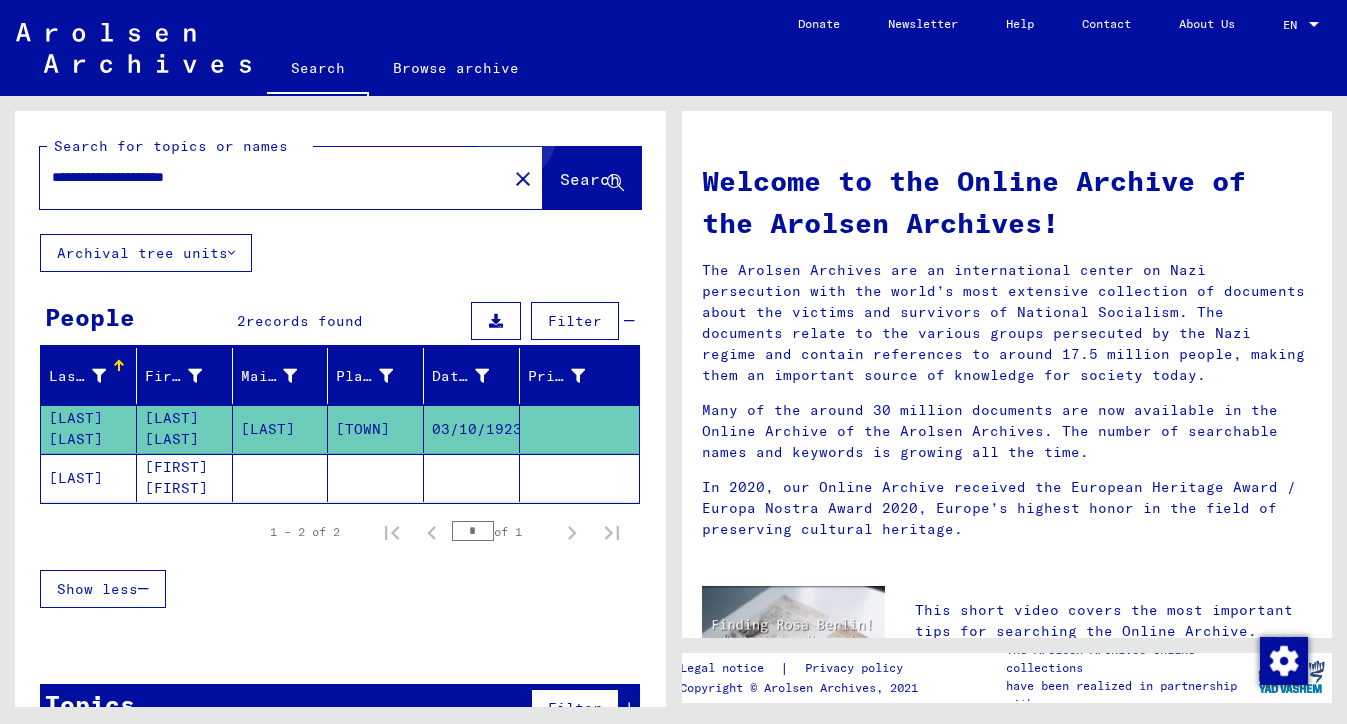 click on "Search" 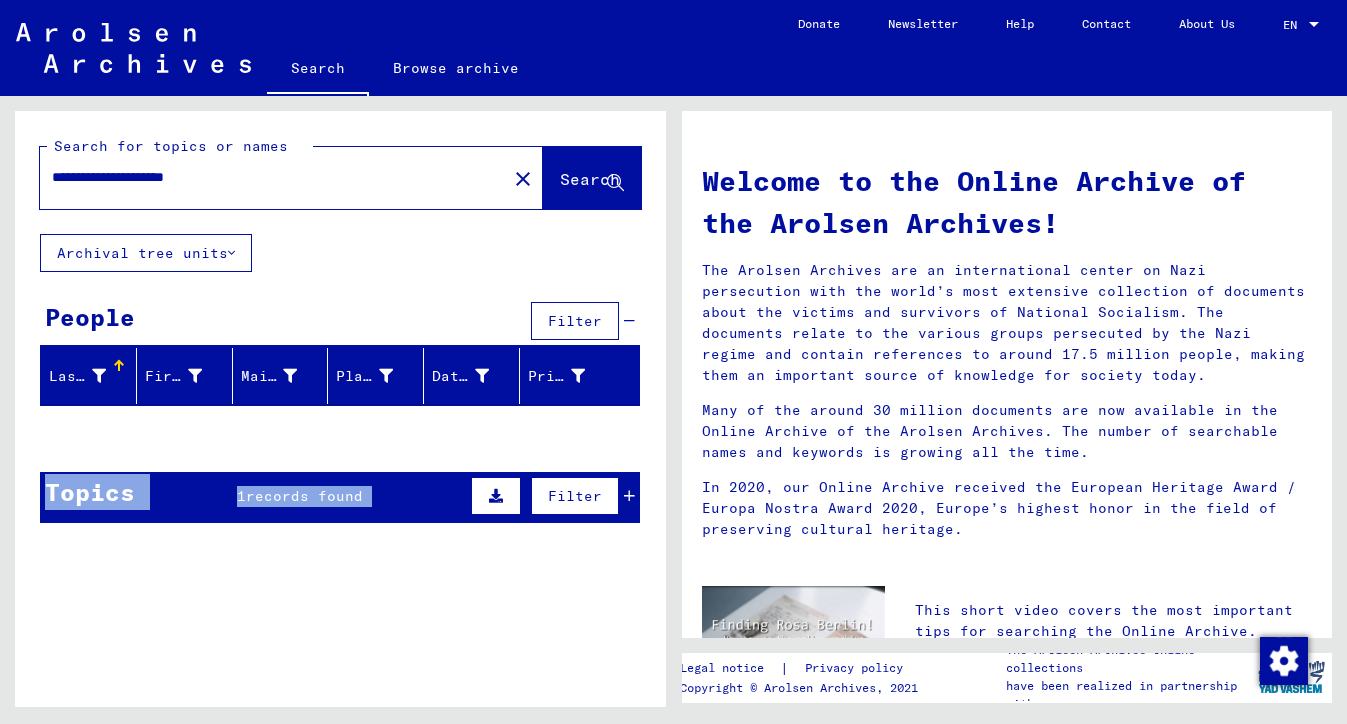 drag, startPoint x: 231, startPoint y: 444, endPoint x: 207, endPoint y: 534, distance: 93.14505 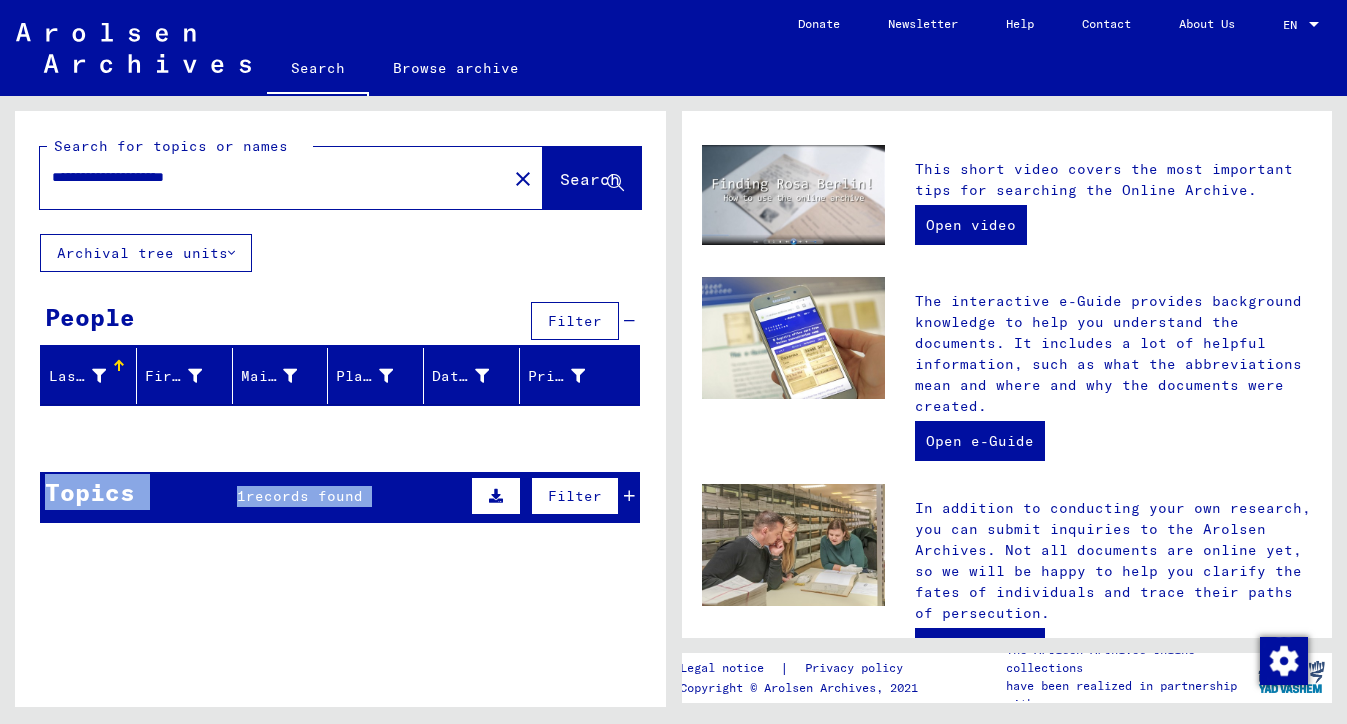 scroll, scrollTop: 490, scrollLeft: 0, axis: vertical 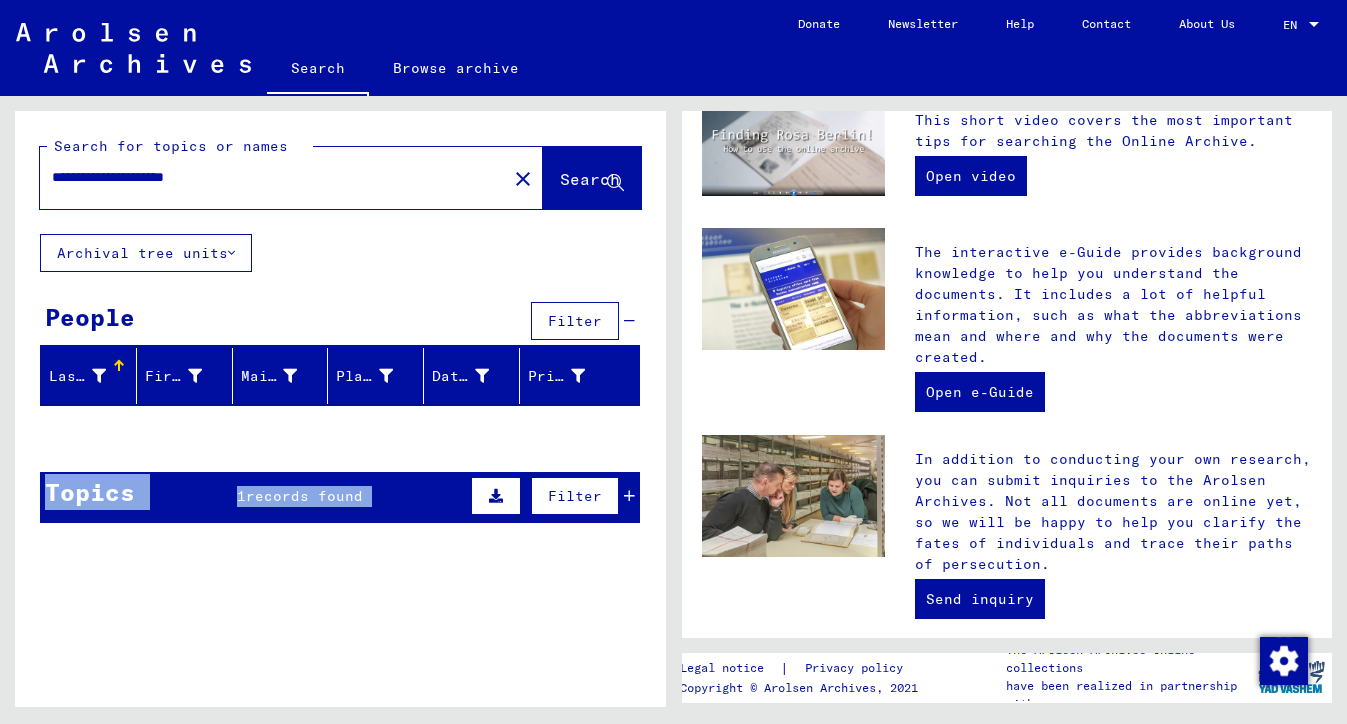 drag, startPoint x: 905, startPoint y: 528, endPoint x: 877, endPoint y: 434, distance: 98.0816 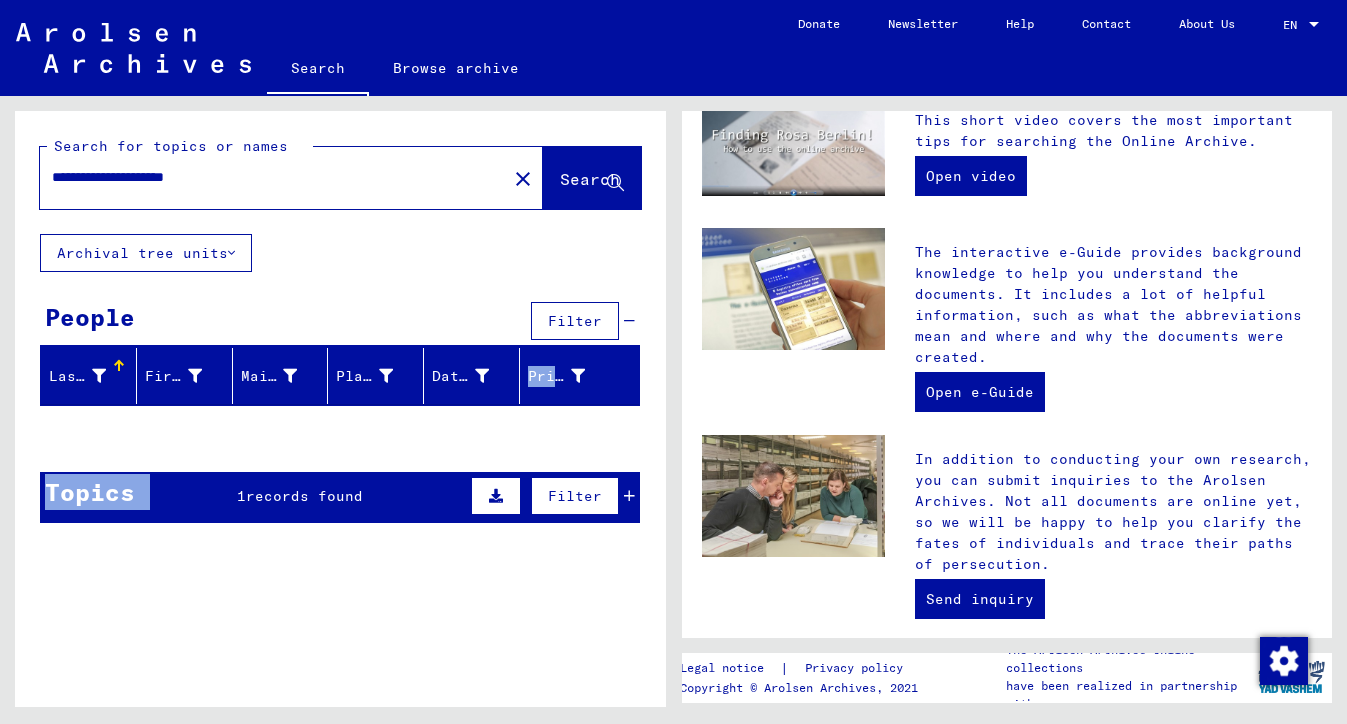 drag, startPoint x: 392, startPoint y: 477, endPoint x: 499, endPoint y: 348, distance: 167.60072 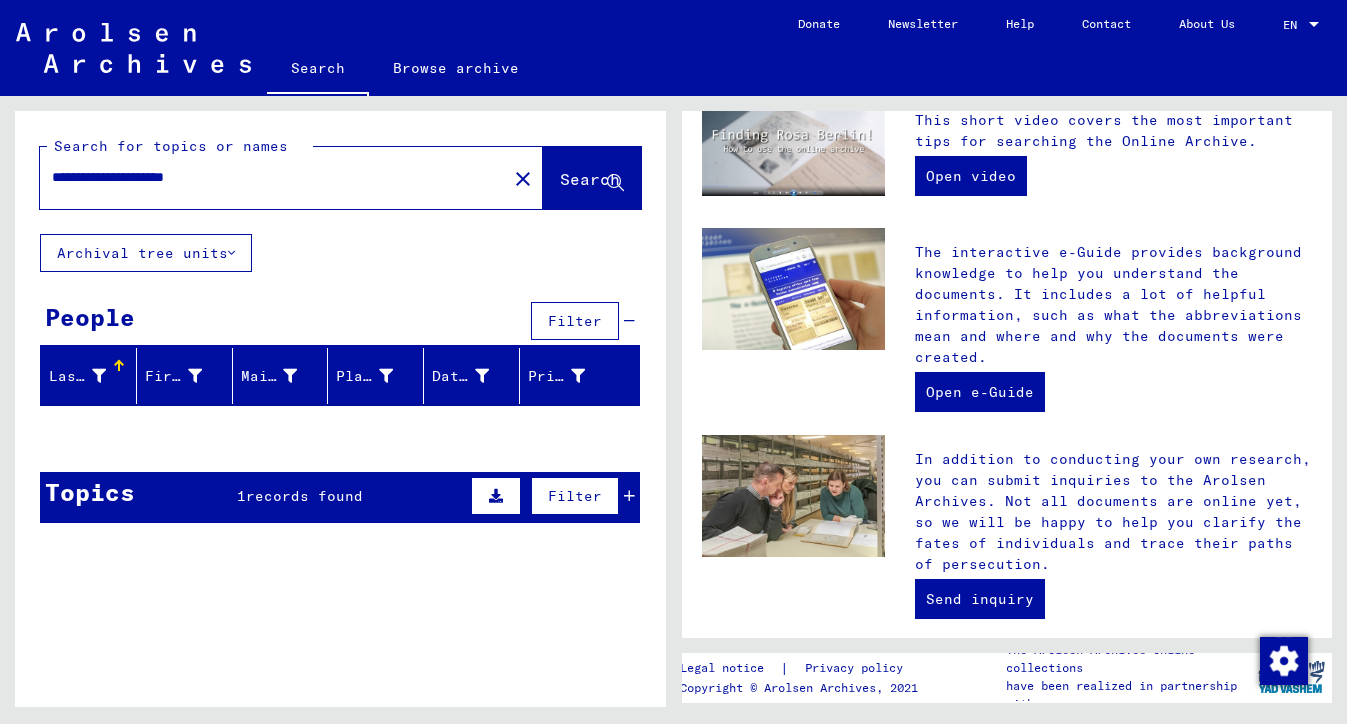 click on "**********" at bounding box center [267, 177] 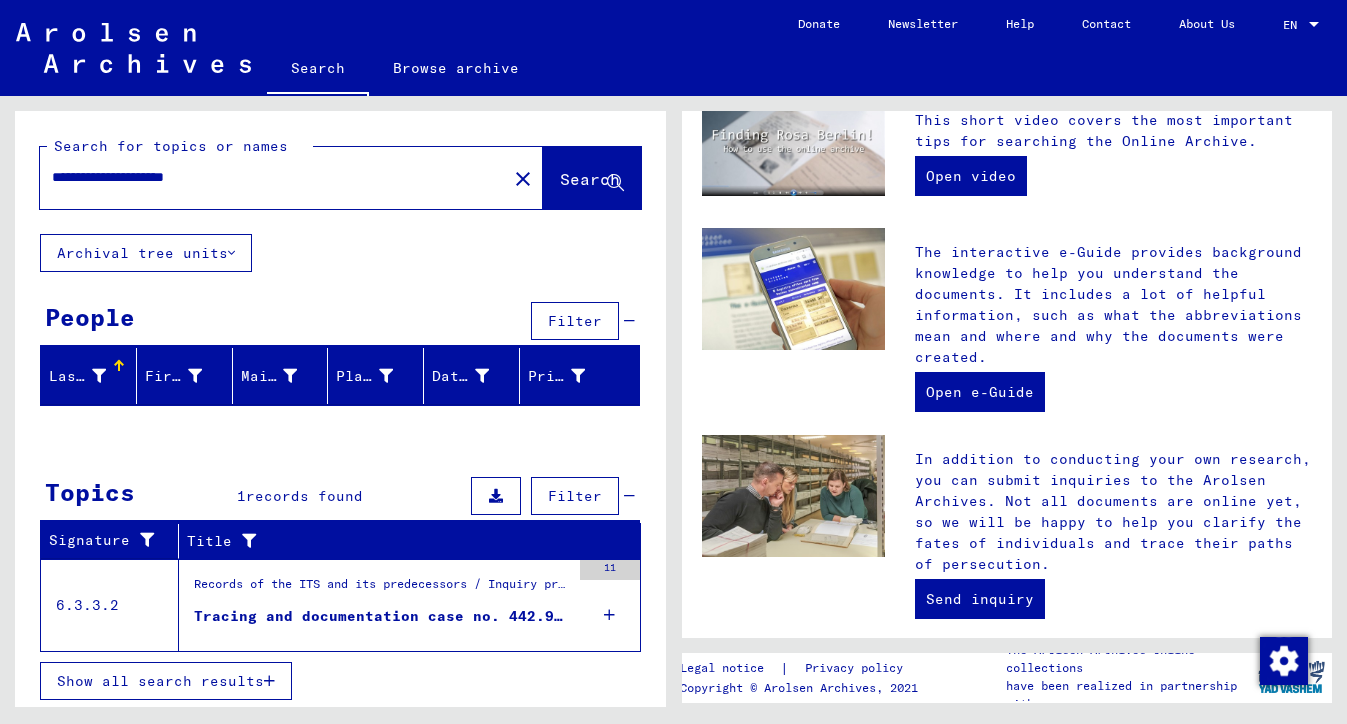 click on "Tracing and documentation case no. 442.956 for [LAST], [FIRST] born [DATE]" at bounding box center [382, 616] 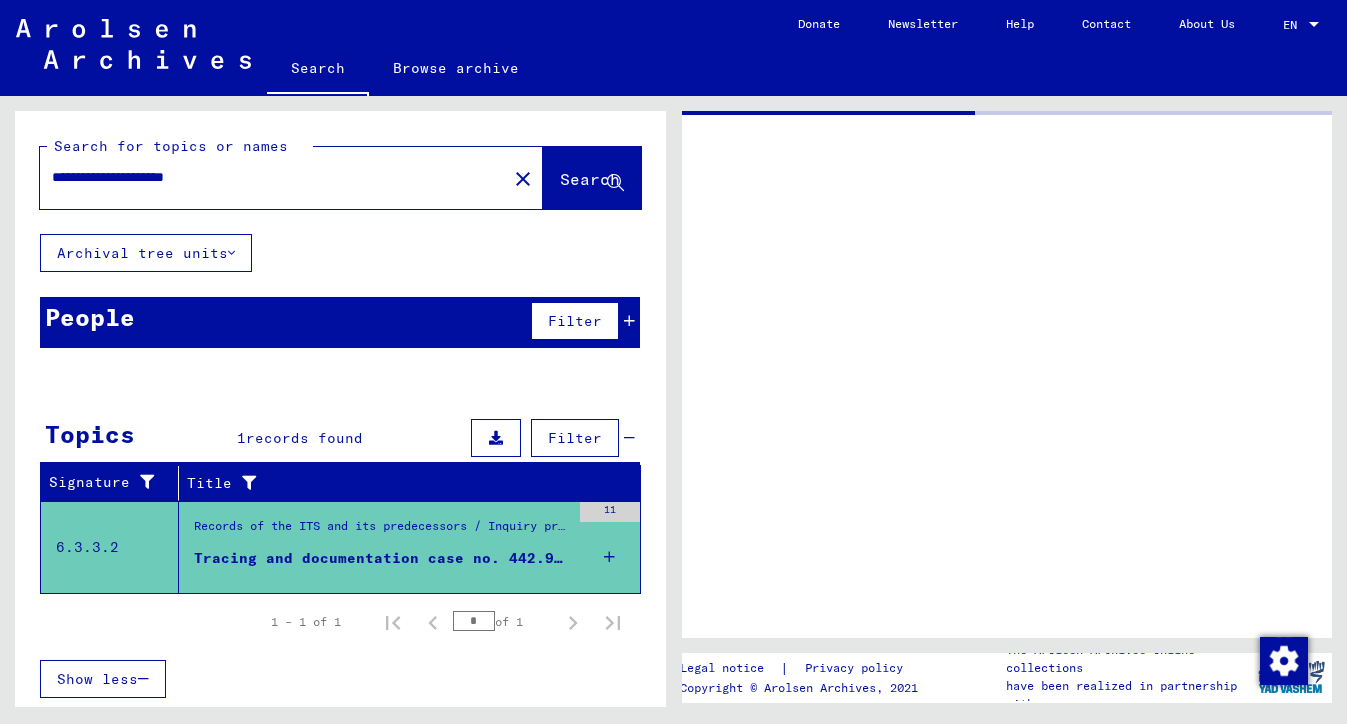scroll, scrollTop: 0, scrollLeft: 0, axis: both 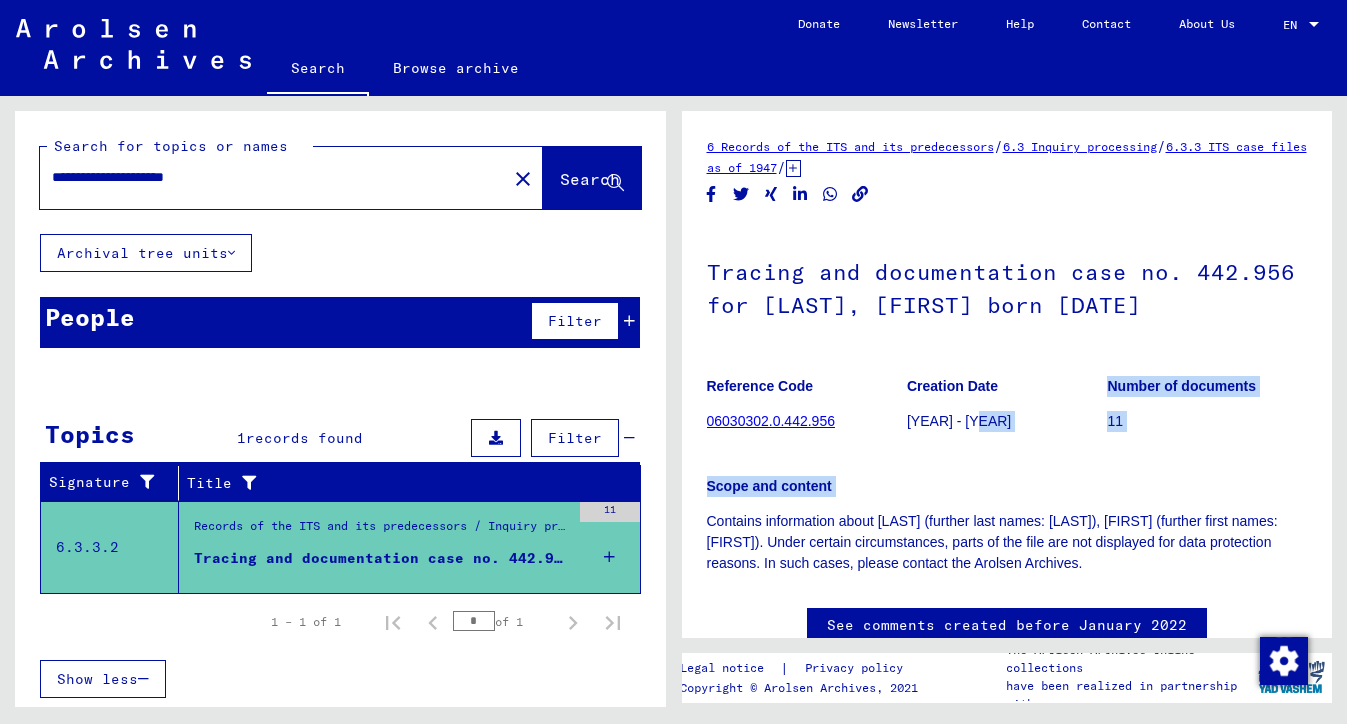 drag, startPoint x: 962, startPoint y: 509, endPoint x: 943, endPoint y: 449, distance: 62.936478 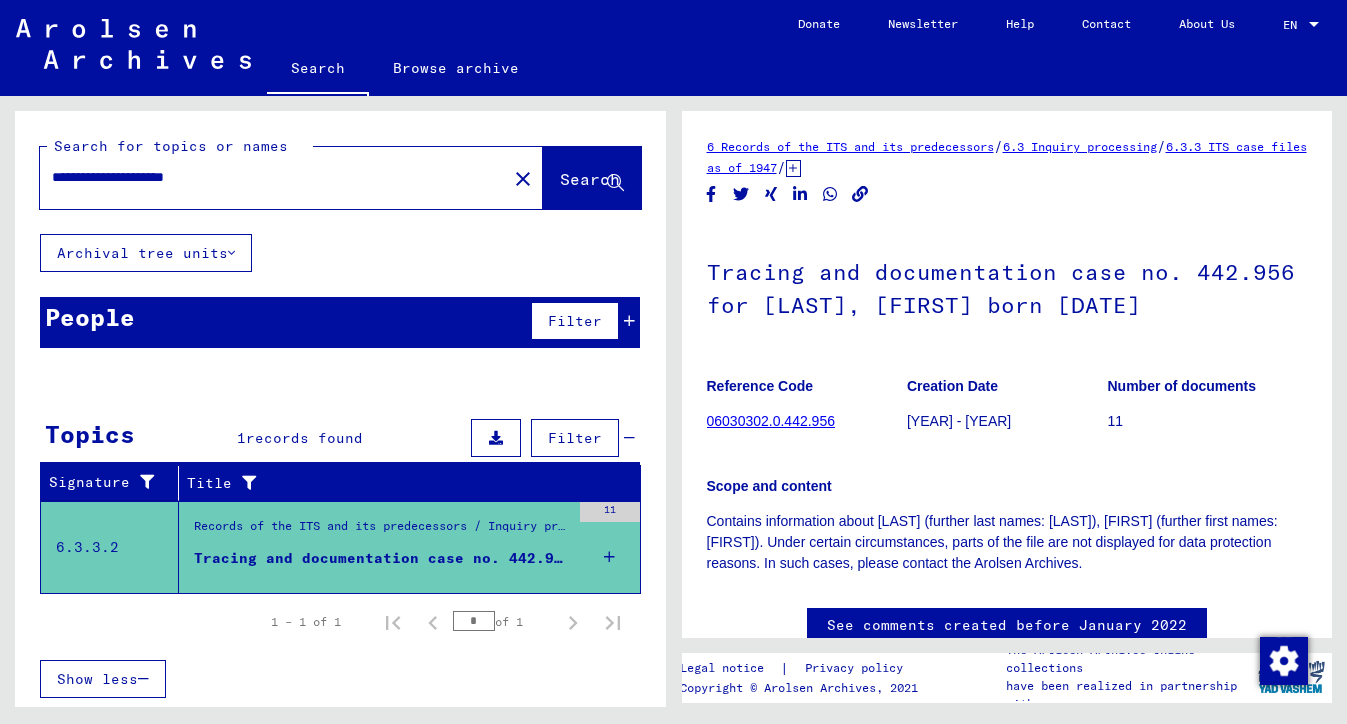click on "Scope and content" 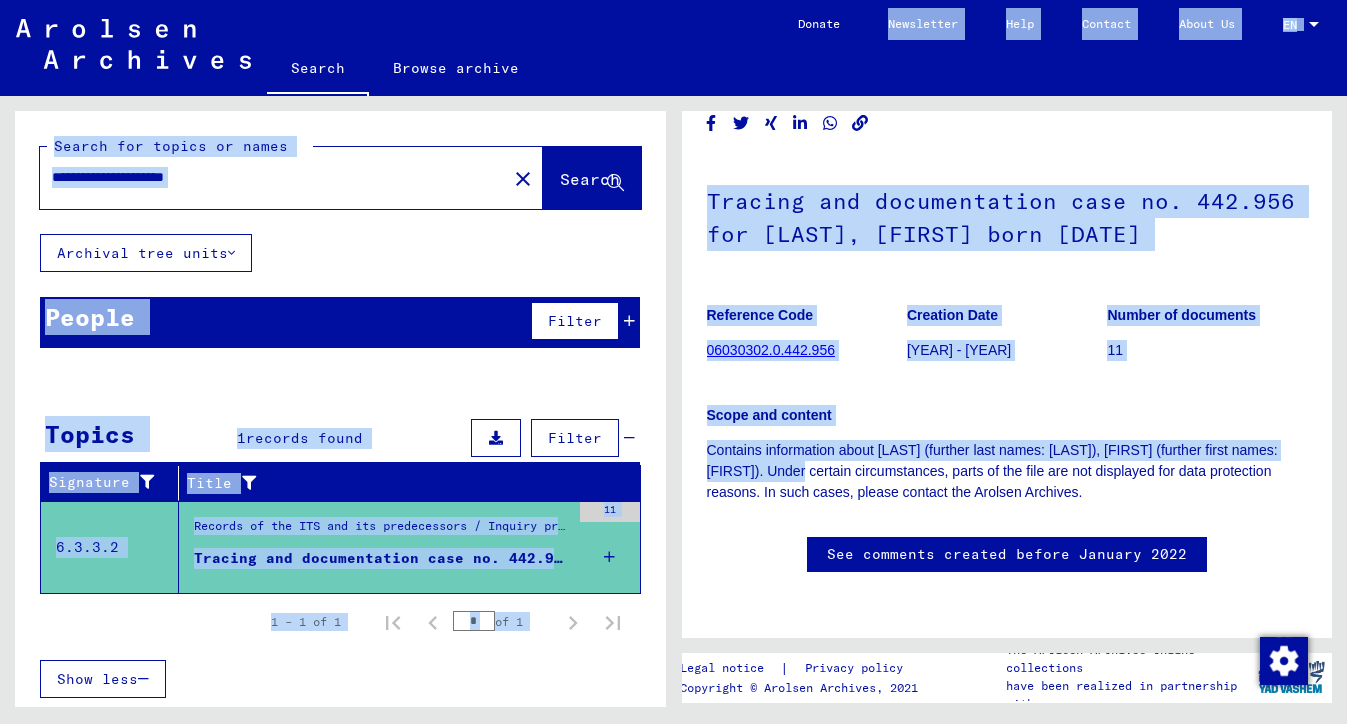 scroll, scrollTop: 0, scrollLeft: 0, axis: both 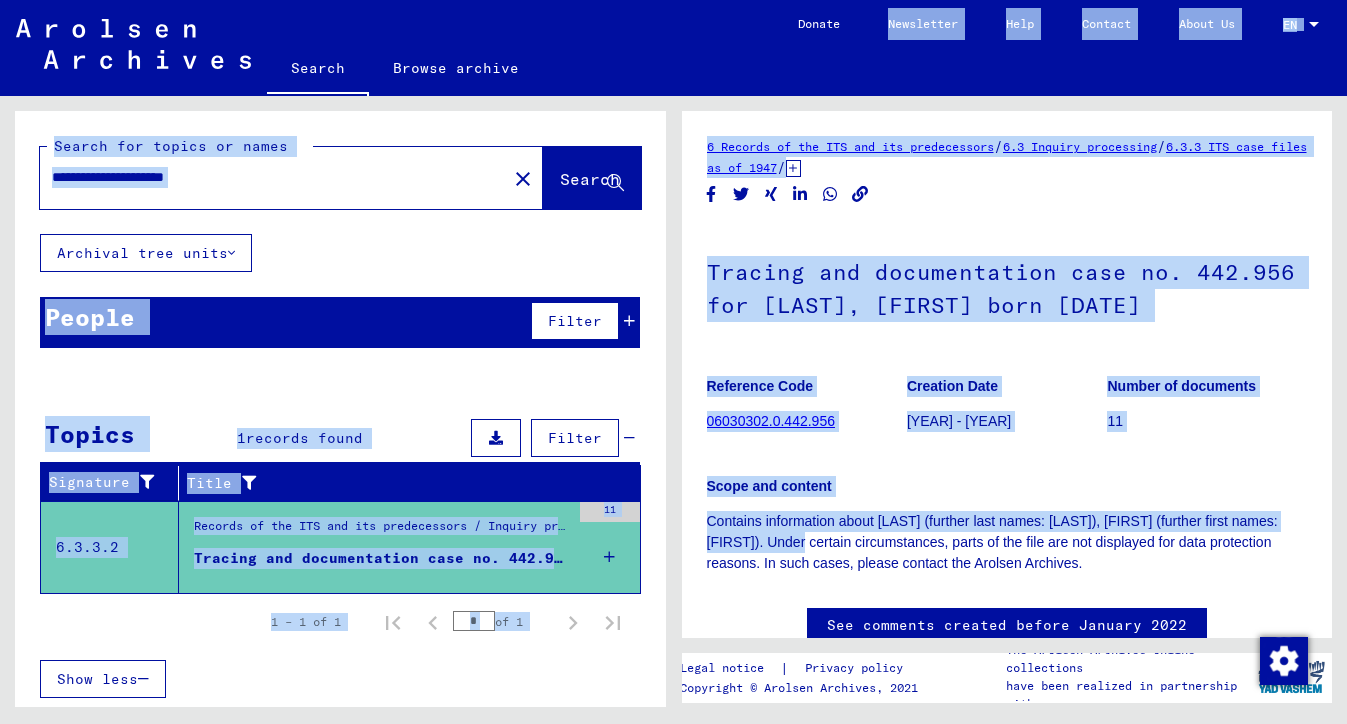 drag, startPoint x: 850, startPoint y: 532, endPoint x: 864, endPoint y: -98, distance: 630.1555 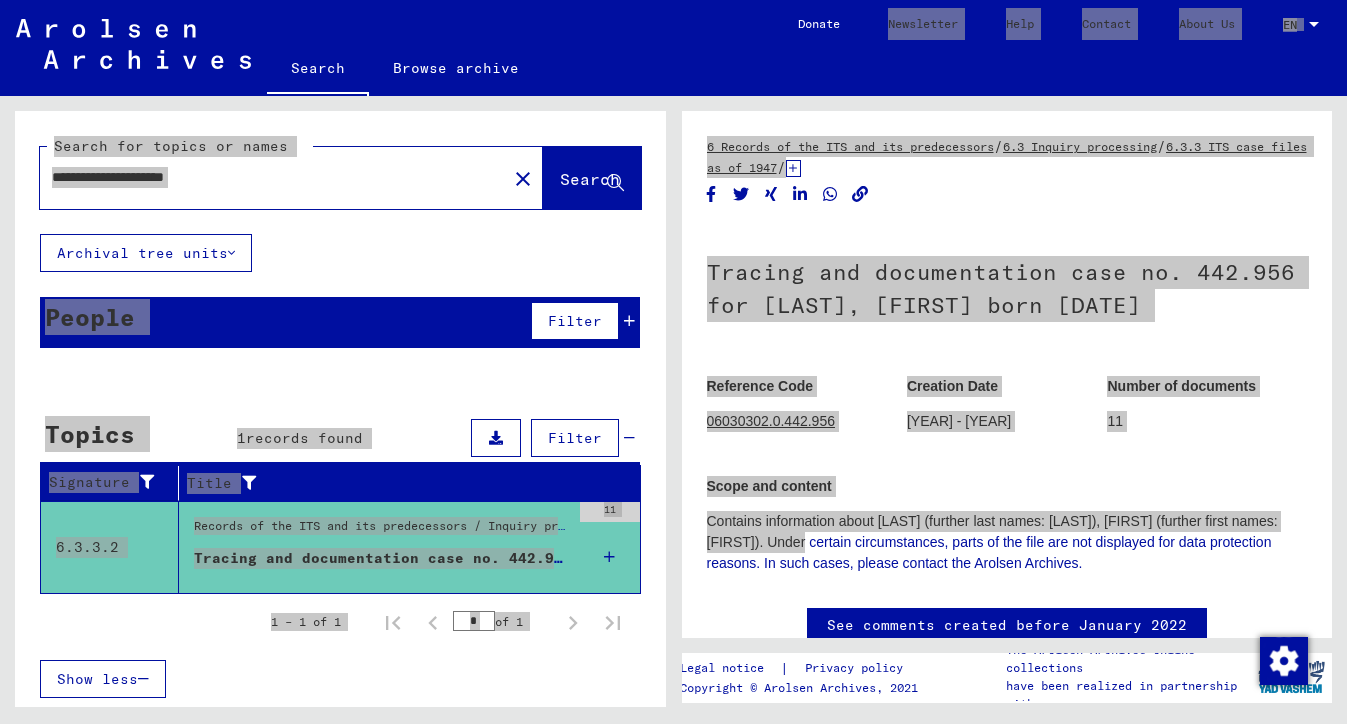 click on "Search" 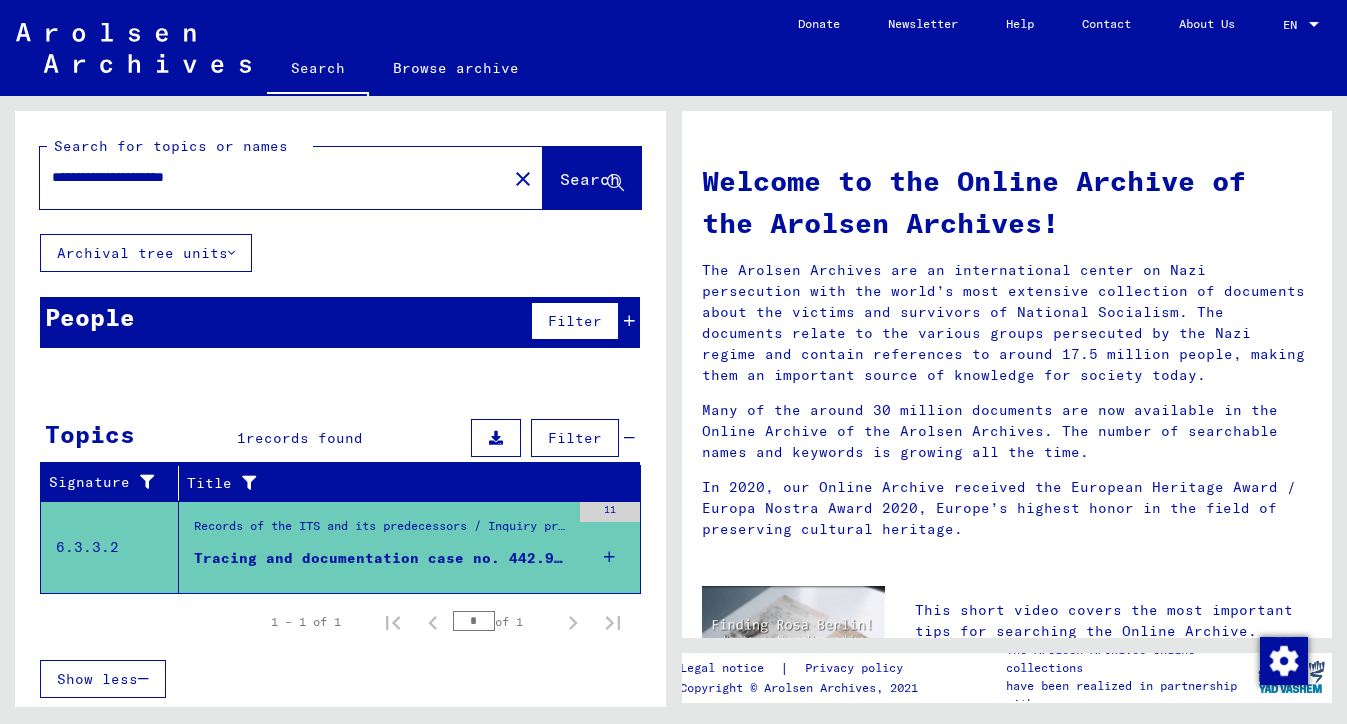click on "**********" at bounding box center [267, 177] 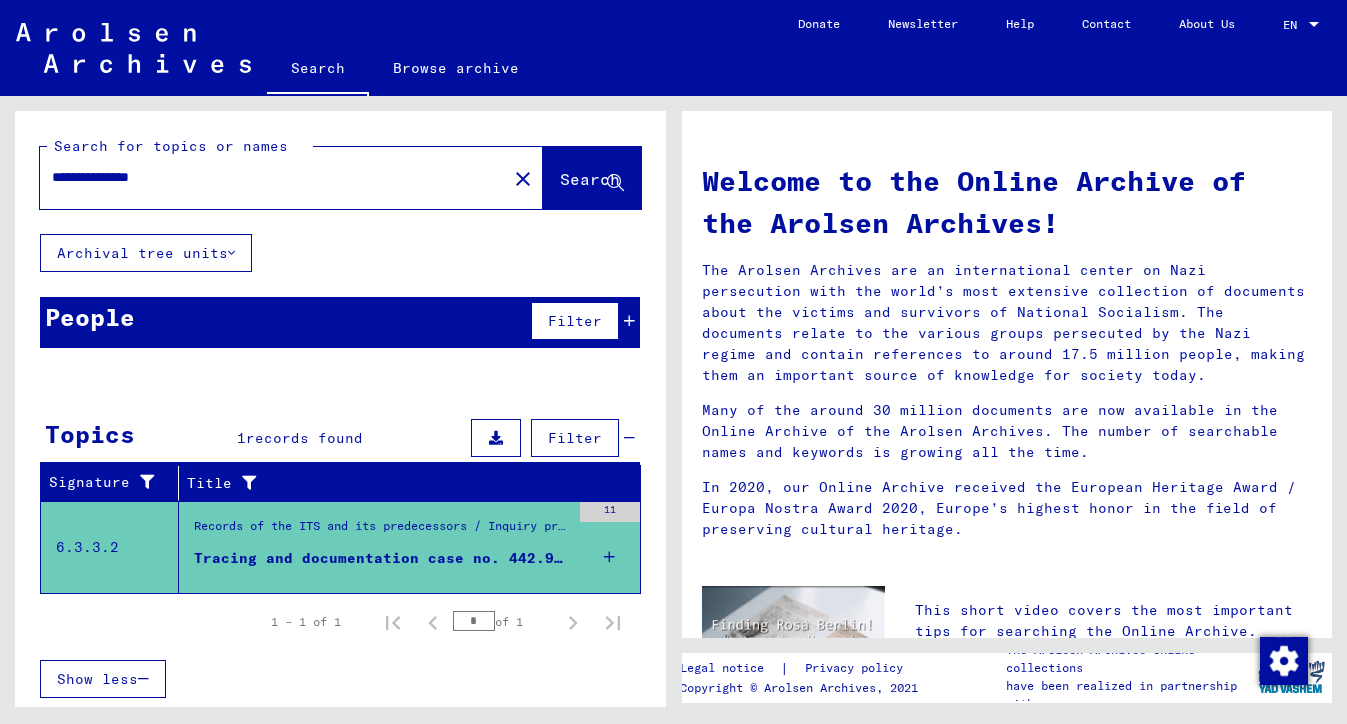 click on "Search" 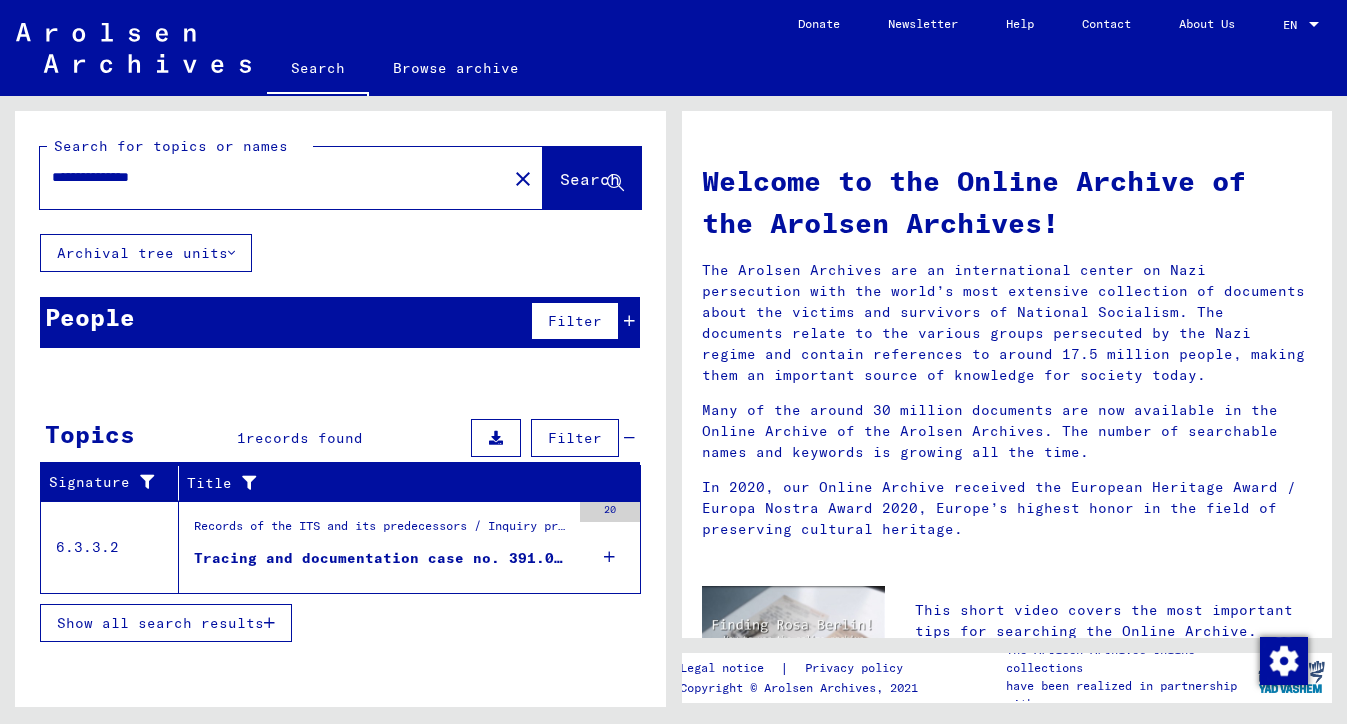 click on "Records of the ITS and its predecessors / Inquiry processing / ITS case files as of 1947 / Repository of T/D cases / Tracing and documentation cases with (T/D) numbers between 250.000 and 499.999 / Tracing and documentation cases with (T/D) numbers between 391.000 and 391.499" at bounding box center (382, 532) 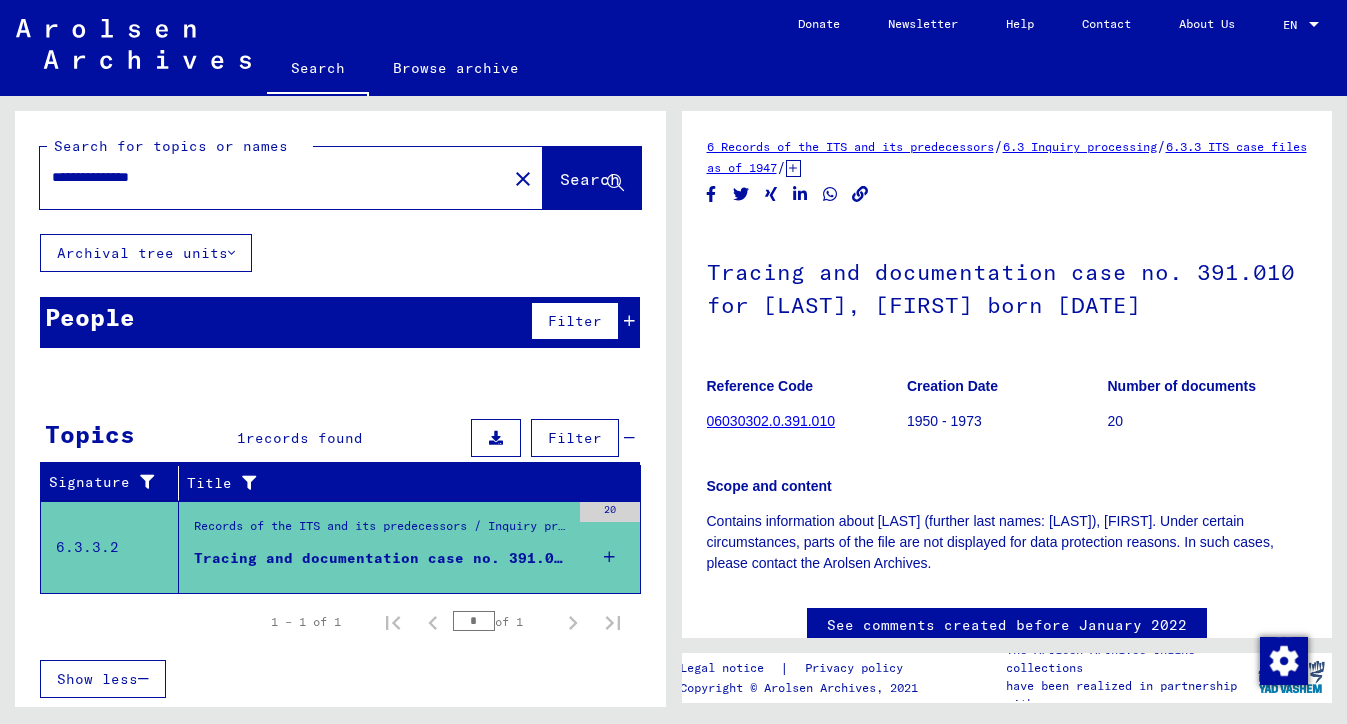 scroll, scrollTop: 0, scrollLeft: 0, axis: both 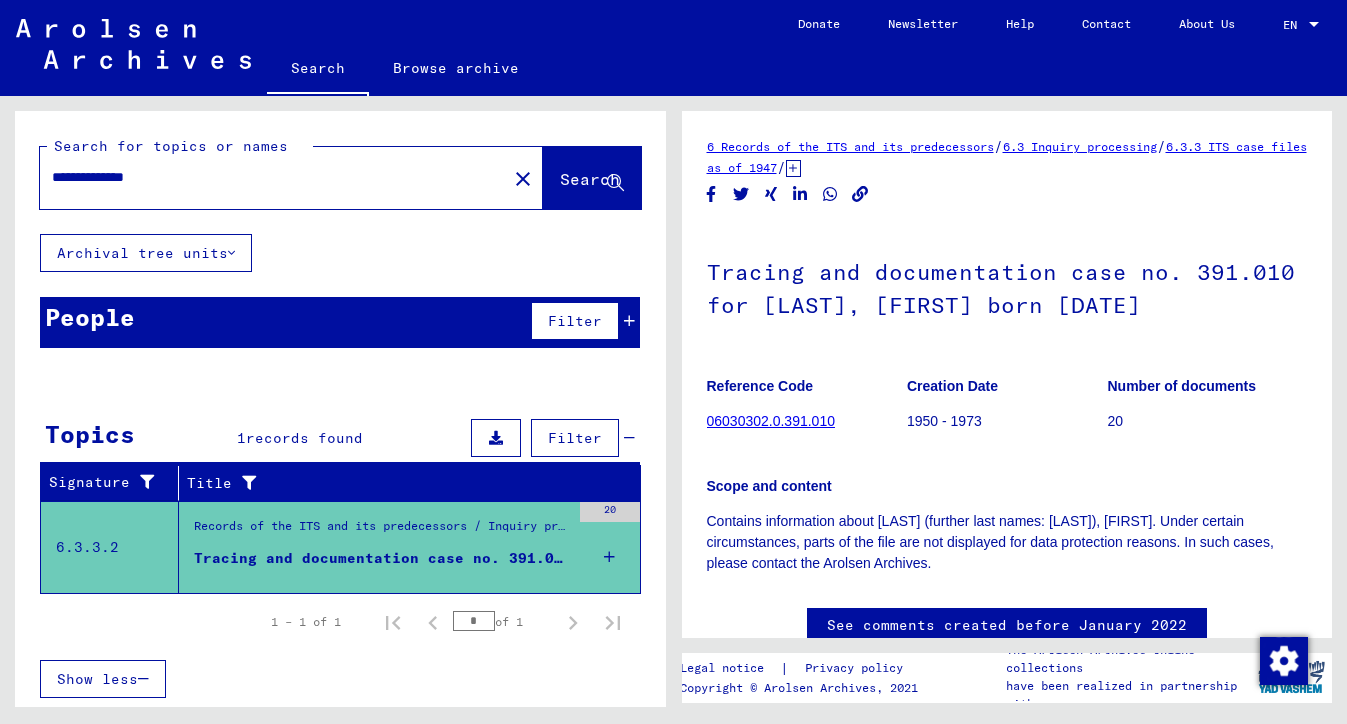 click on "Search" 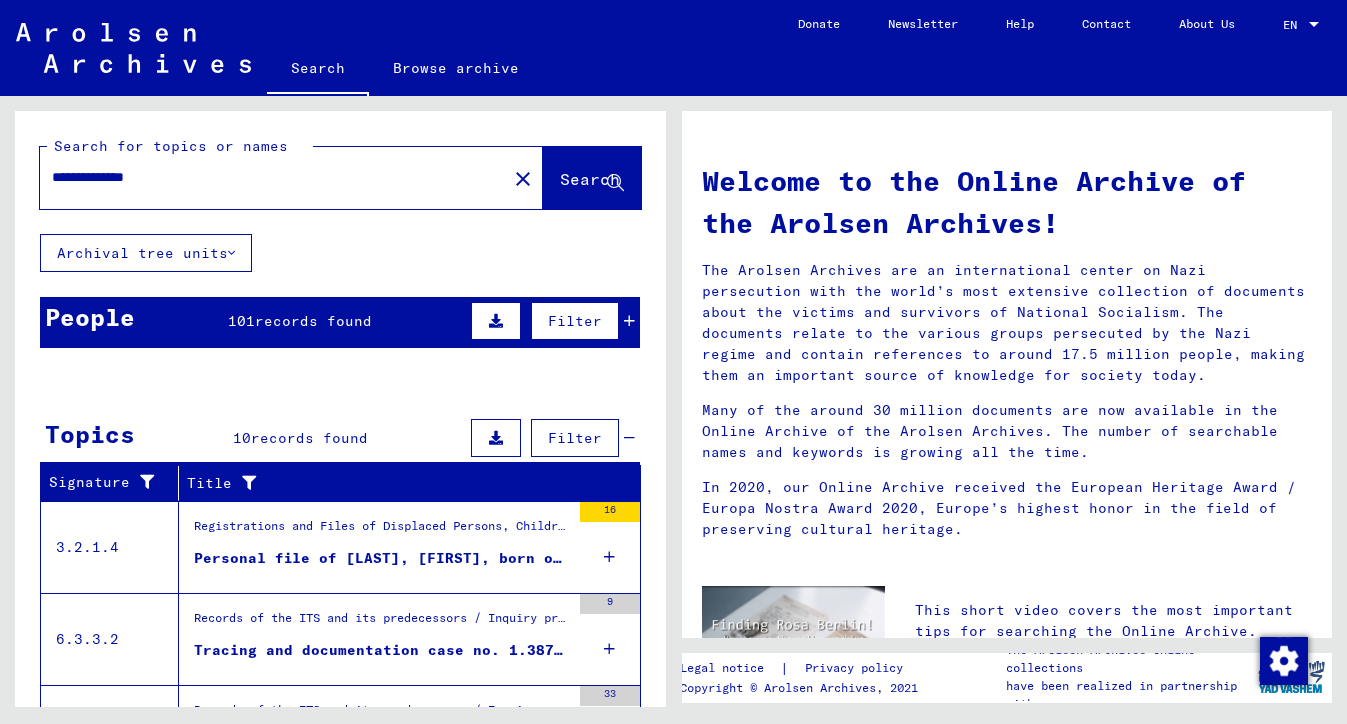 click on "People 101  records found  Filter" at bounding box center (340, 322) 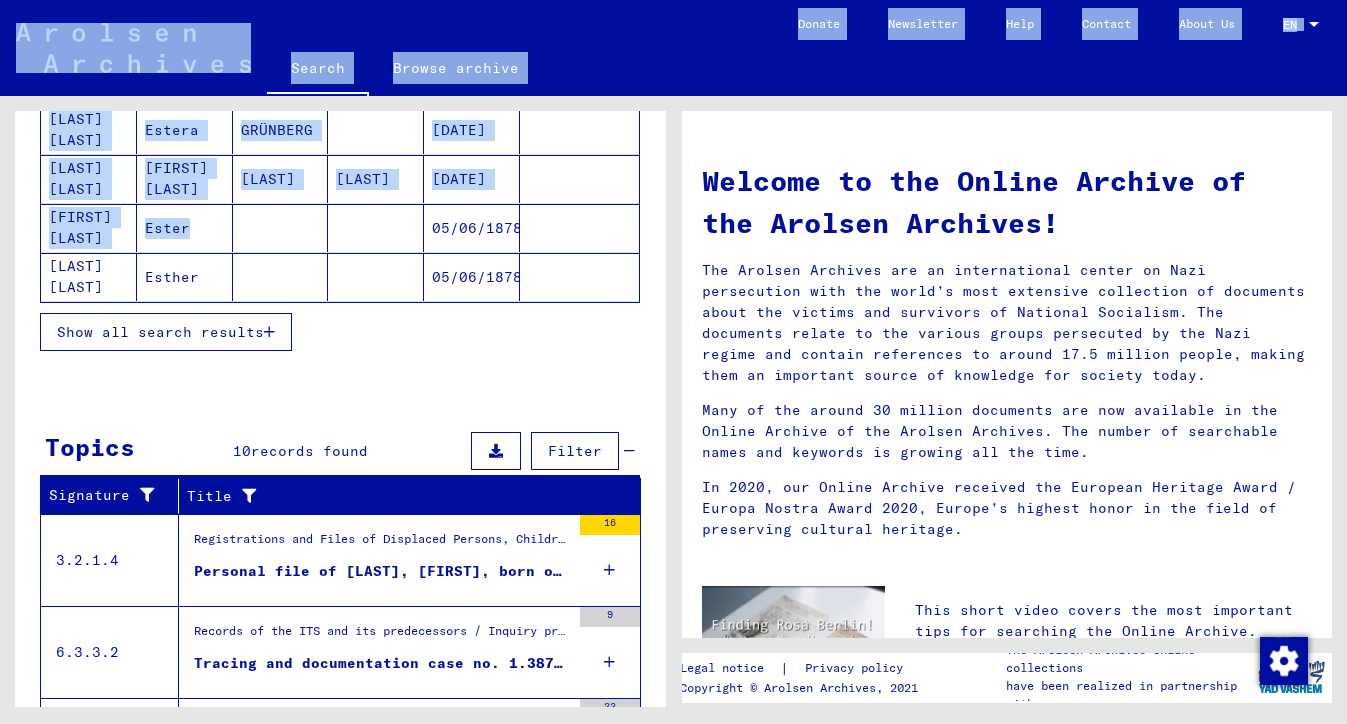 scroll, scrollTop: 0, scrollLeft: 0, axis: both 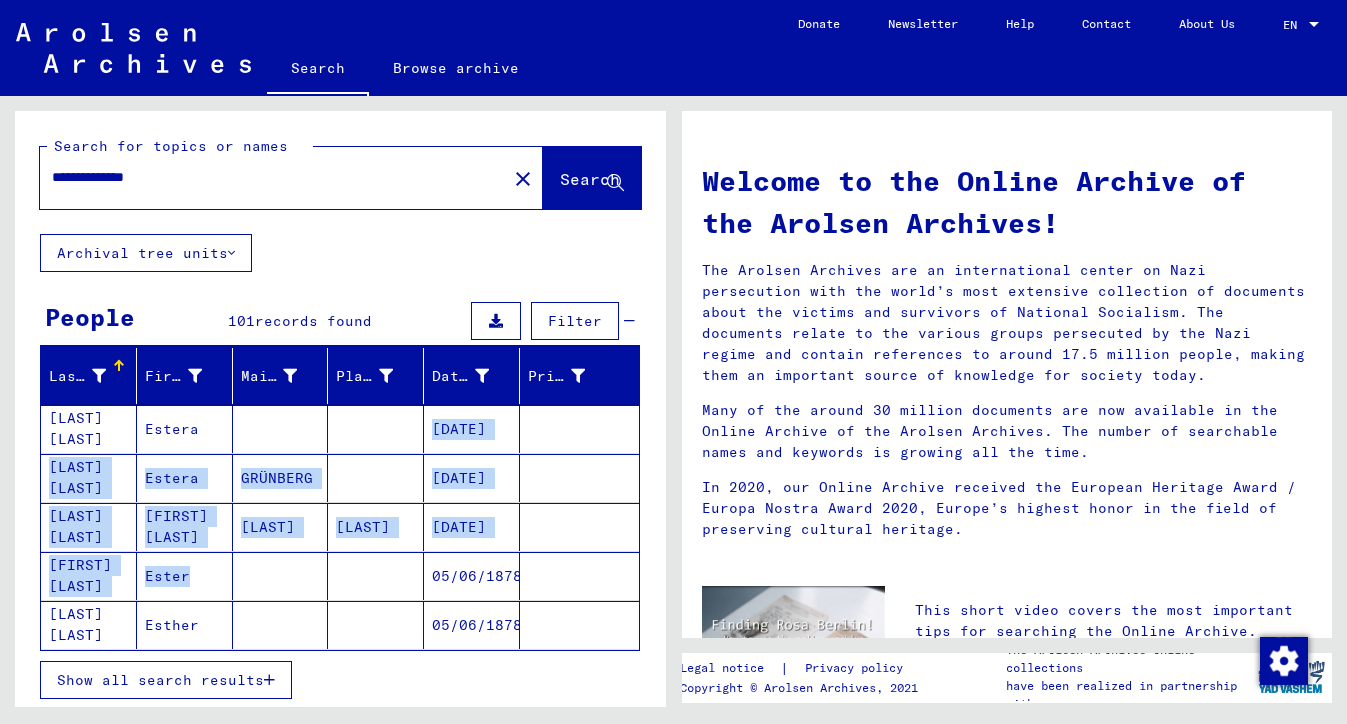 drag, startPoint x: 339, startPoint y: 573, endPoint x: 363, endPoint y: 430, distance: 145 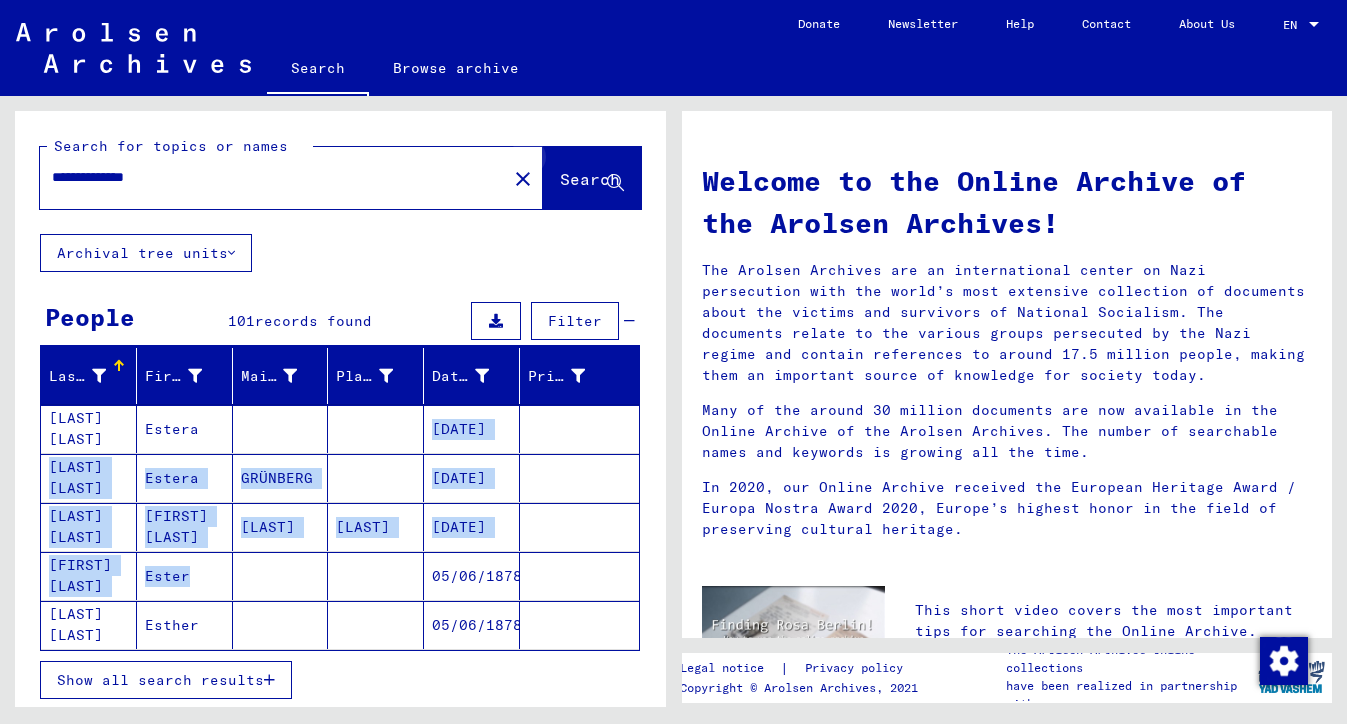 click 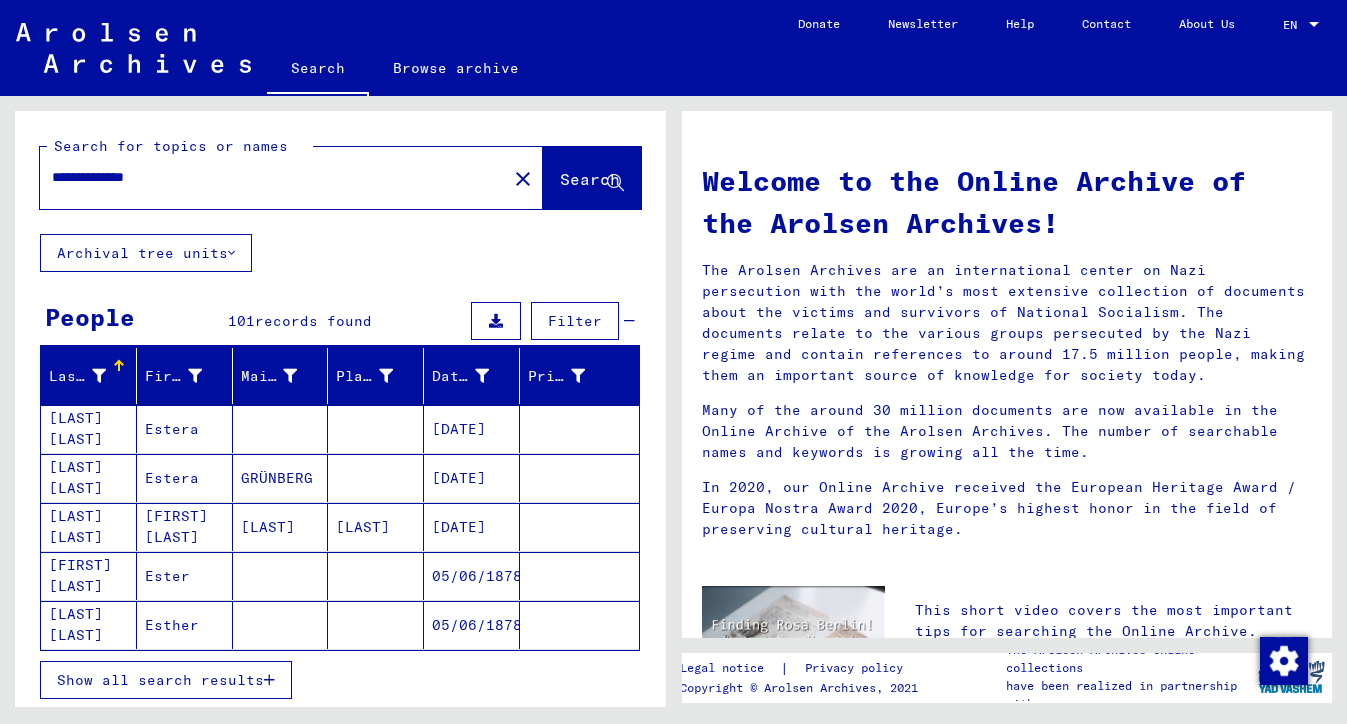 click on "**********" at bounding box center [267, 177] 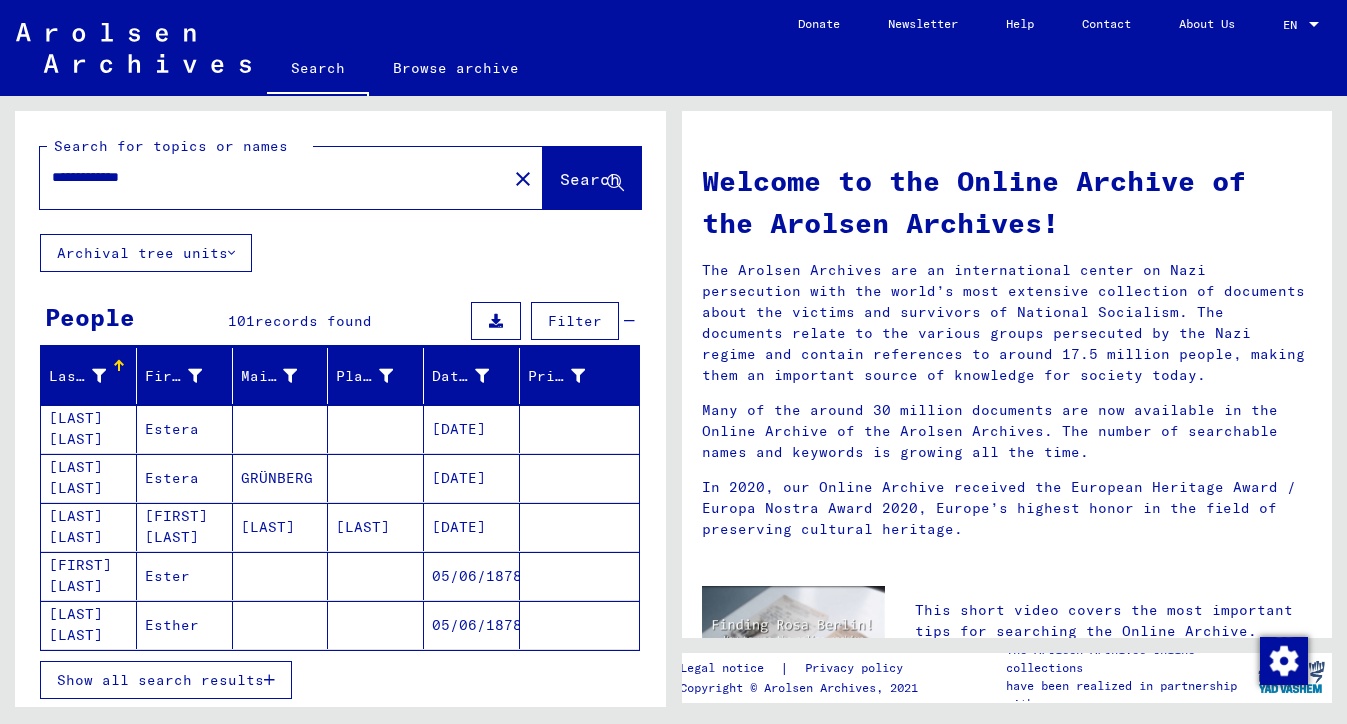 click on "**********" at bounding box center [267, 177] 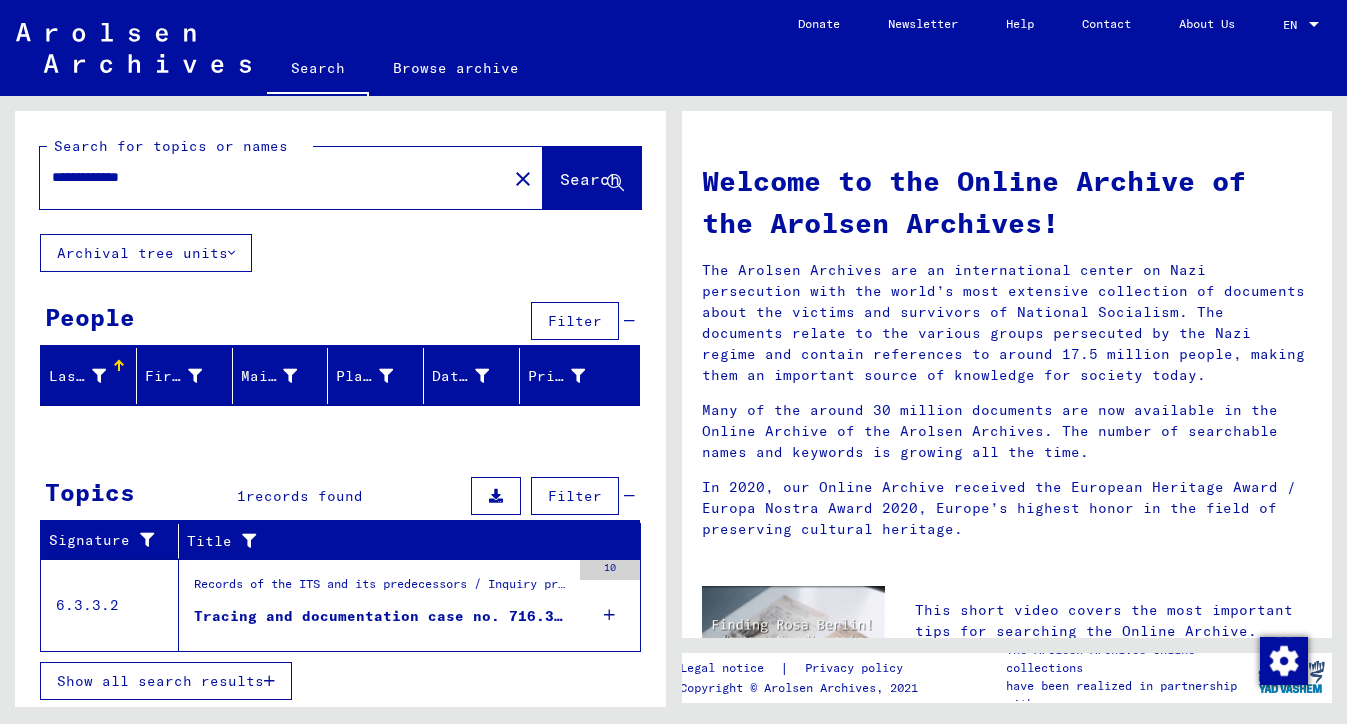 click on "Filter" at bounding box center [575, 321] 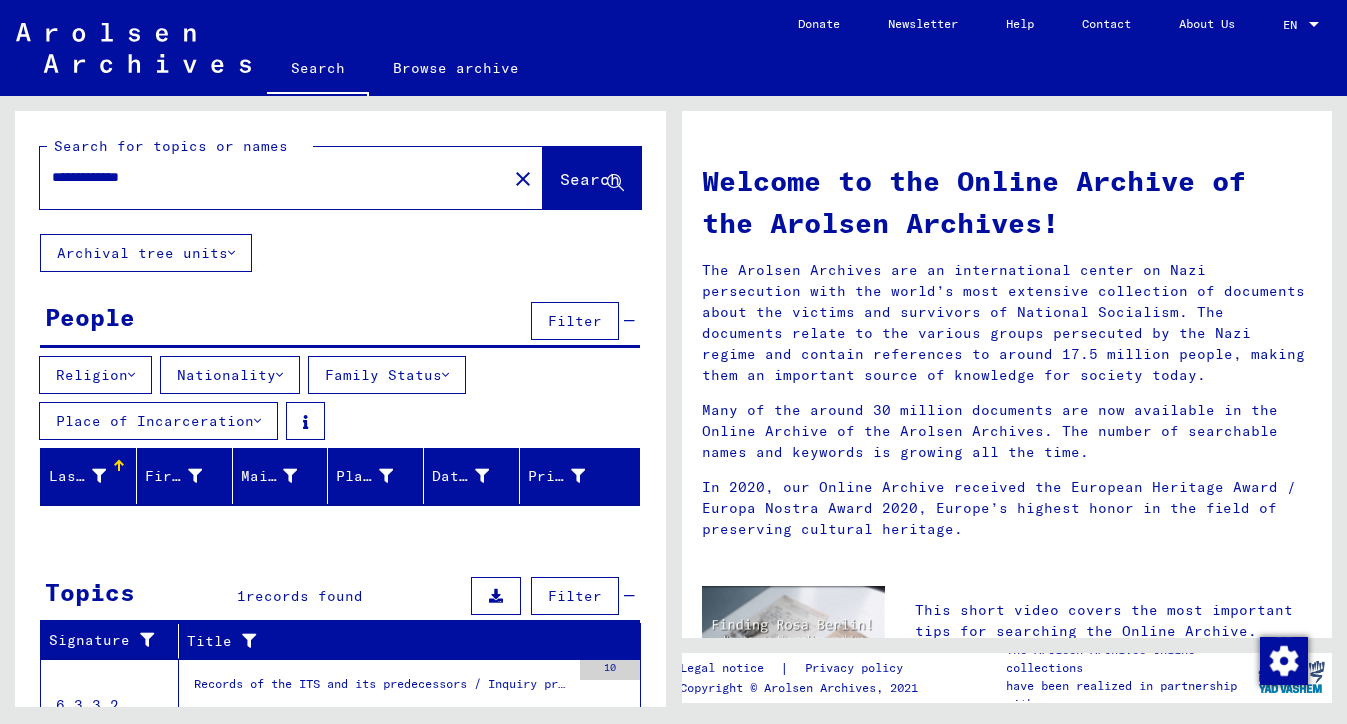 click on "Filter" at bounding box center [575, 321] 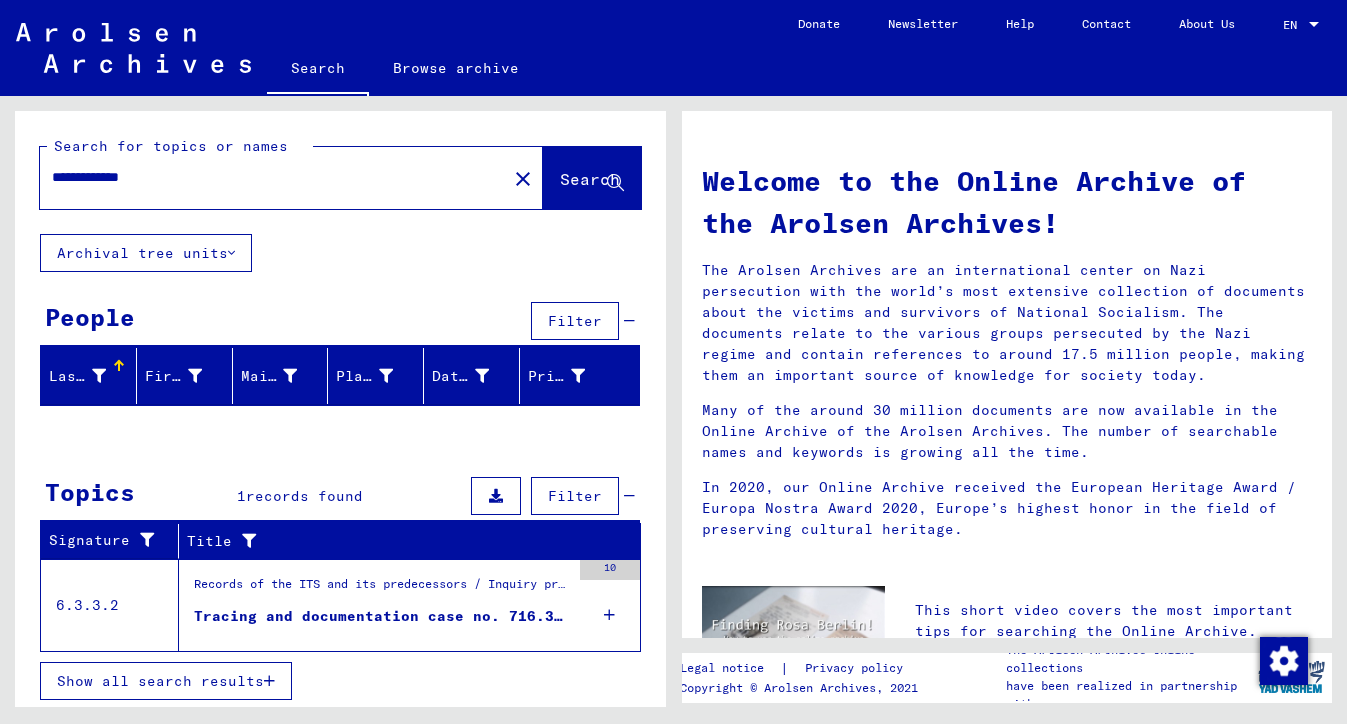 click on "Tracing and documentation case no. 716.364 for [LAST], [FIRST] born [DATE]" at bounding box center (382, 616) 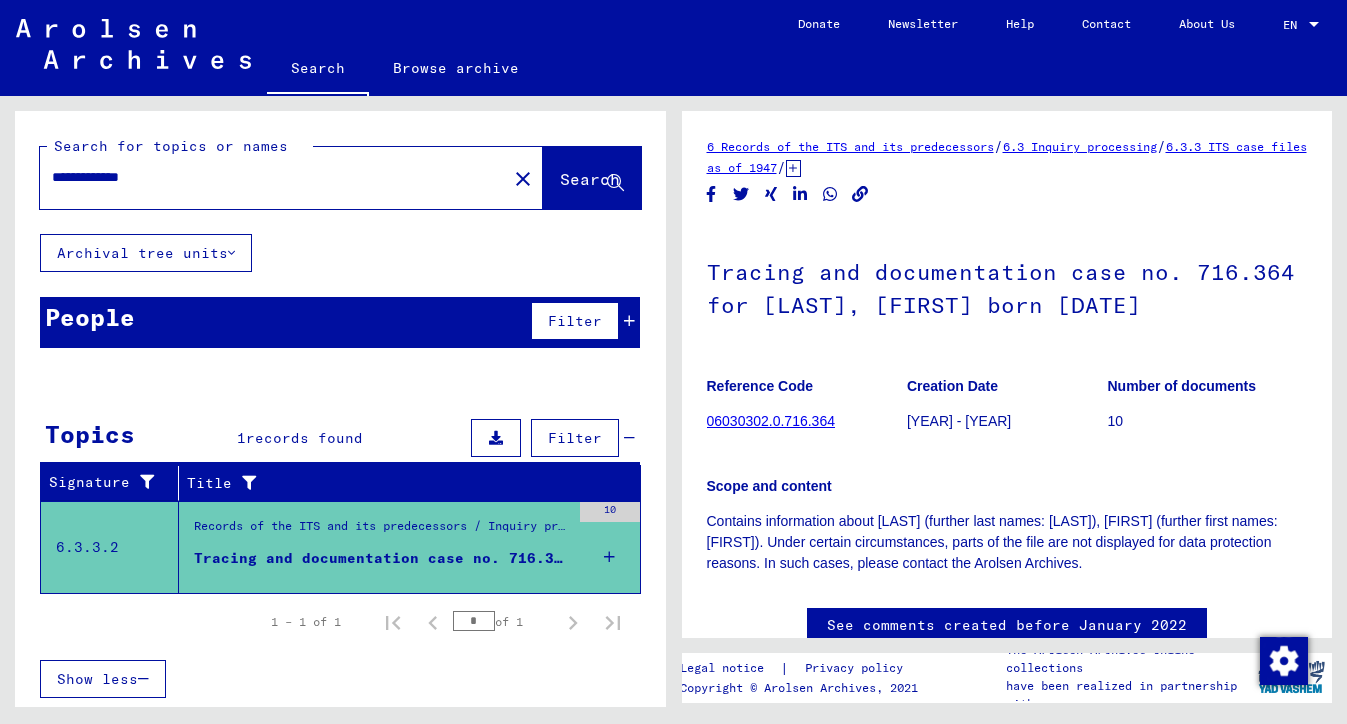 scroll, scrollTop: 0, scrollLeft: 0, axis: both 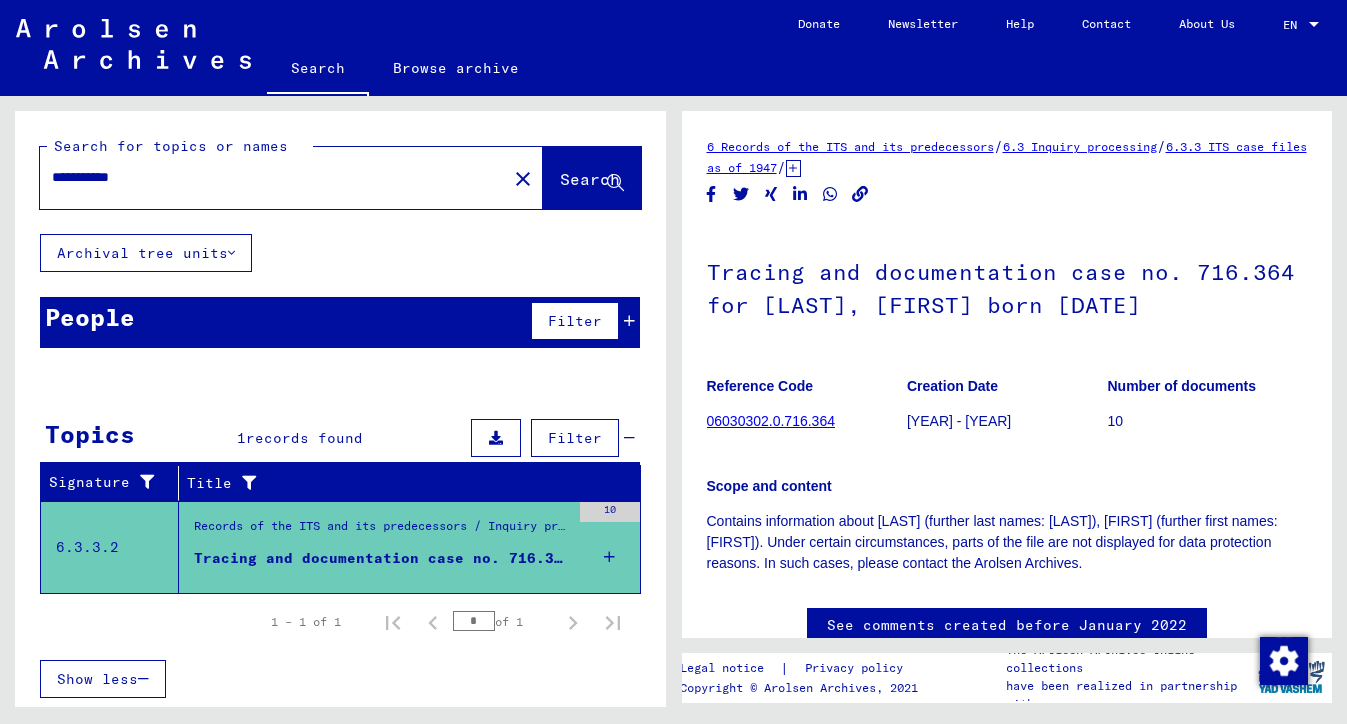 type on "**********" 